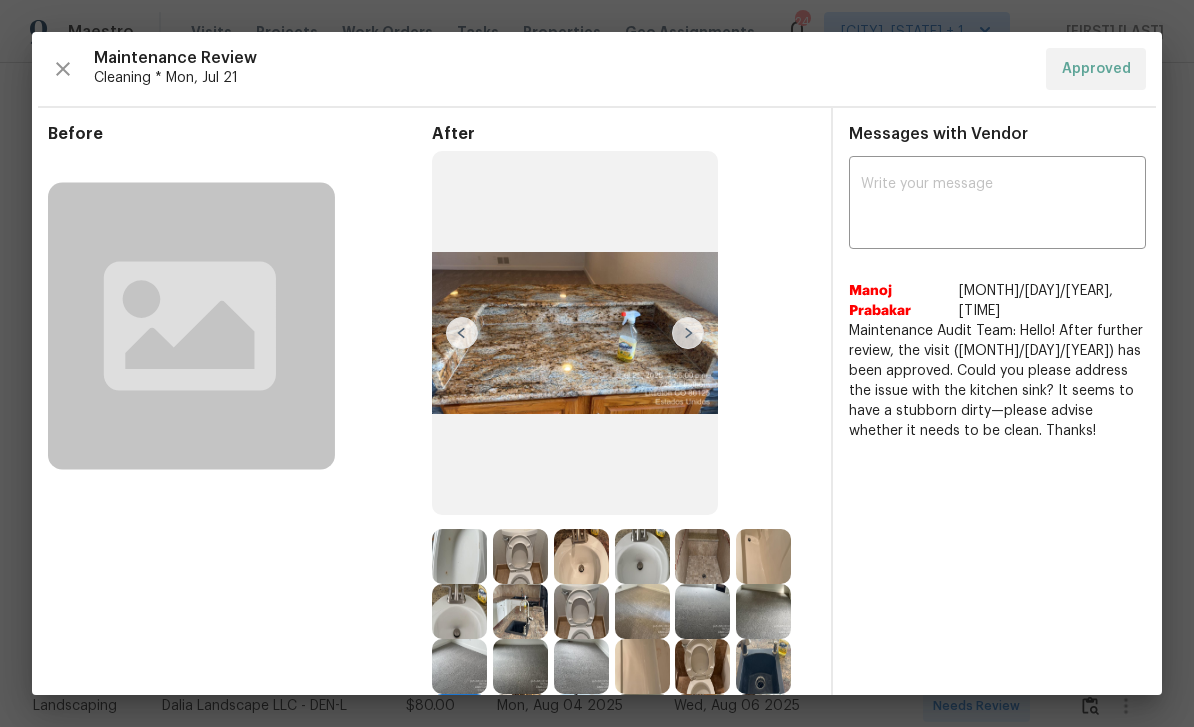 scroll, scrollTop: 0, scrollLeft: 0, axis: both 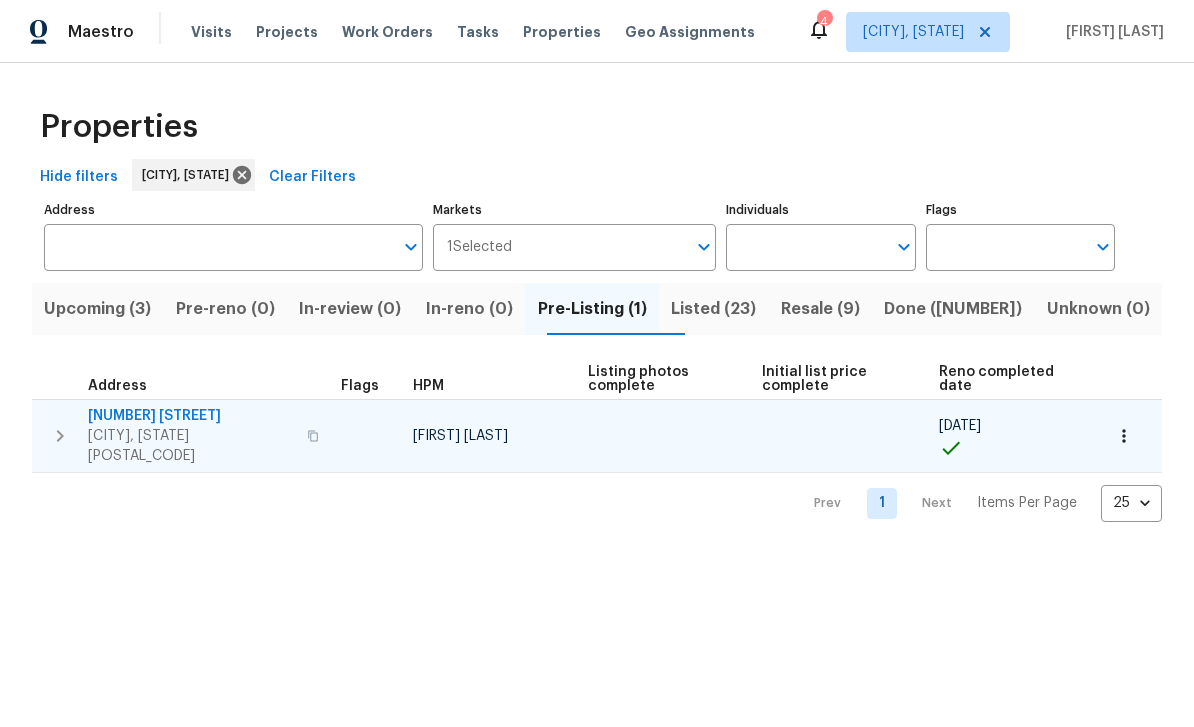 click on "[NUMBER] [STREET]" at bounding box center [191, 416] 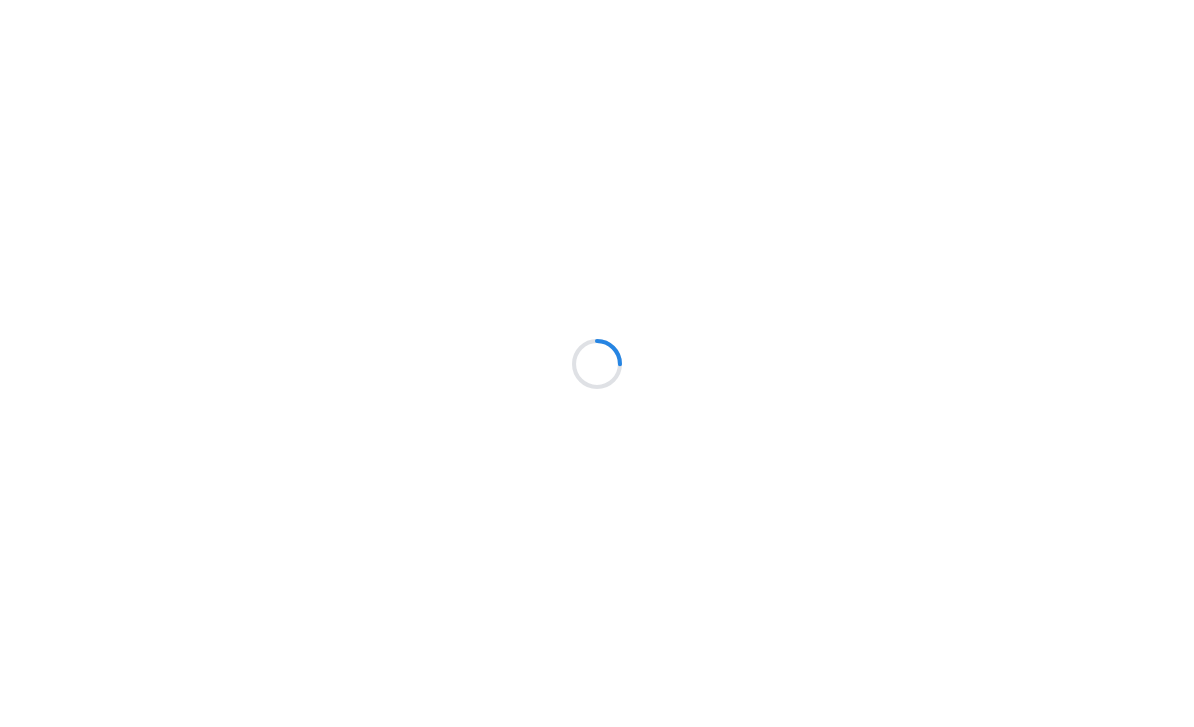 scroll, scrollTop: 0, scrollLeft: 0, axis: both 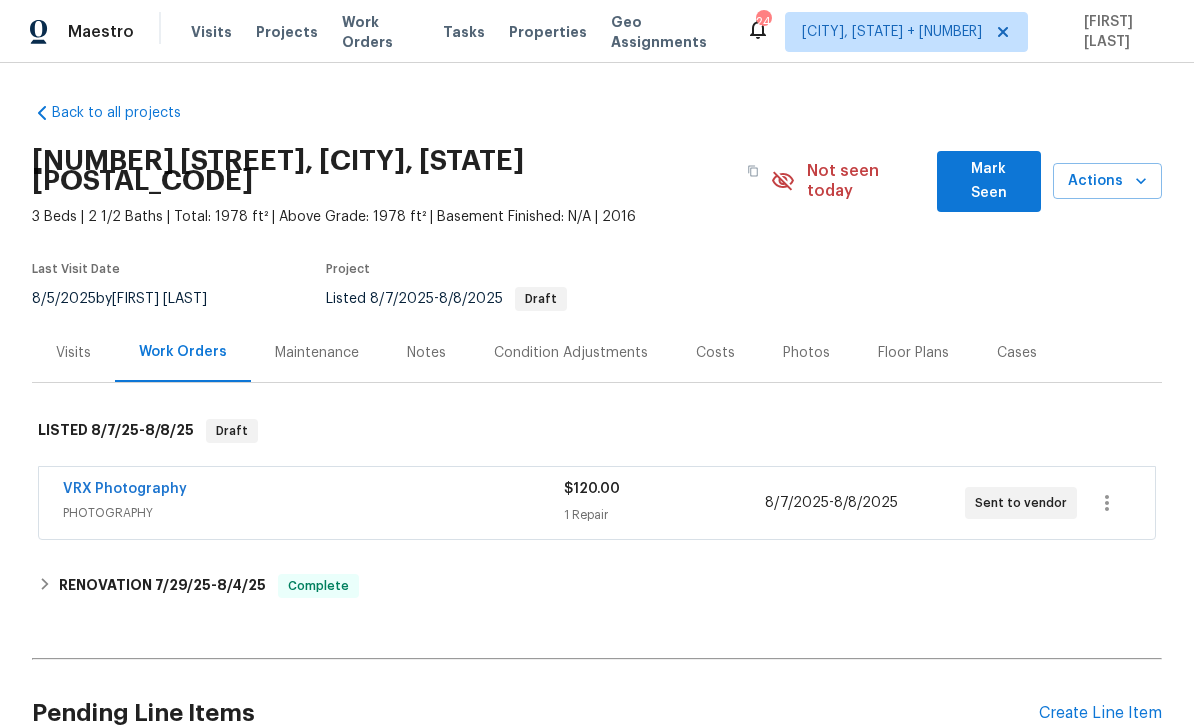 click on "Photos" at bounding box center [806, 353] 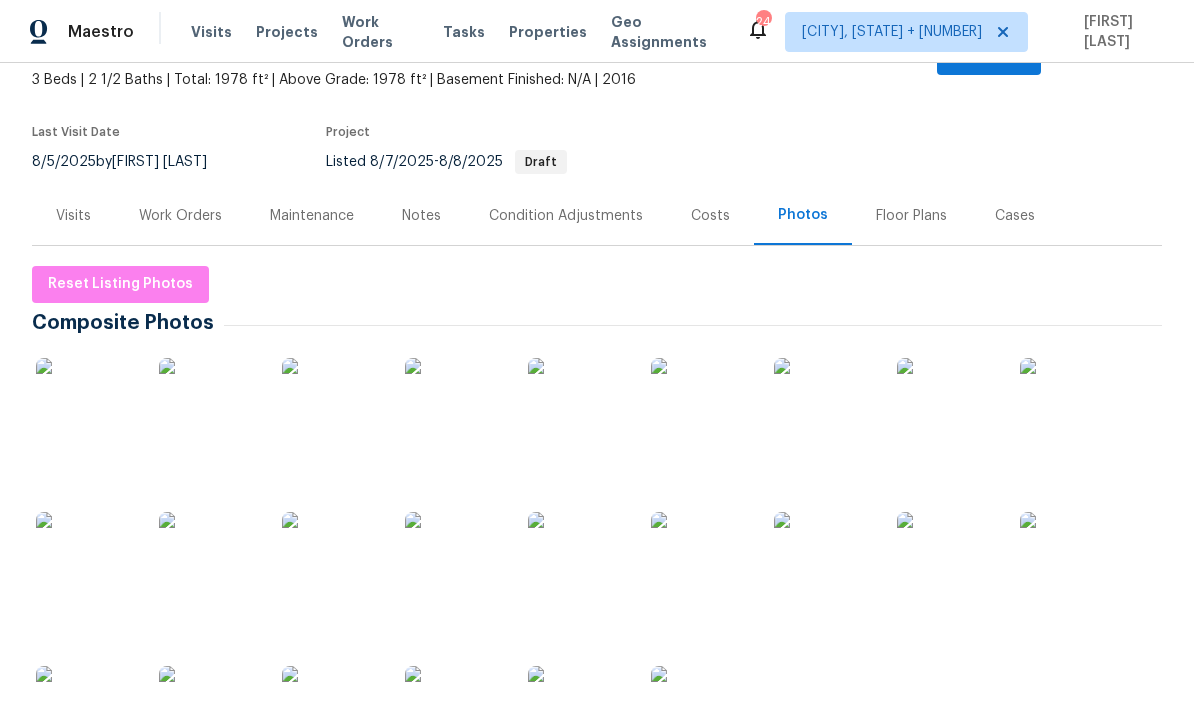 scroll, scrollTop: 364, scrollLeft: 0, axis: vertical 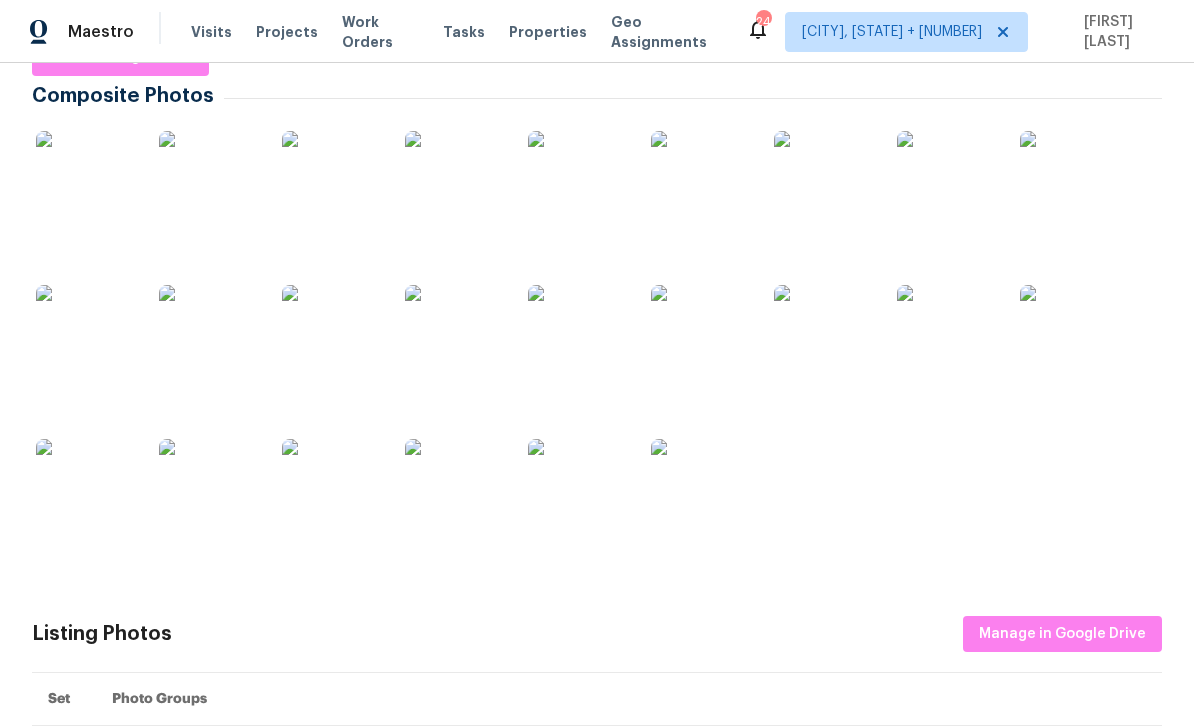 click at bounding box center [86, 181] 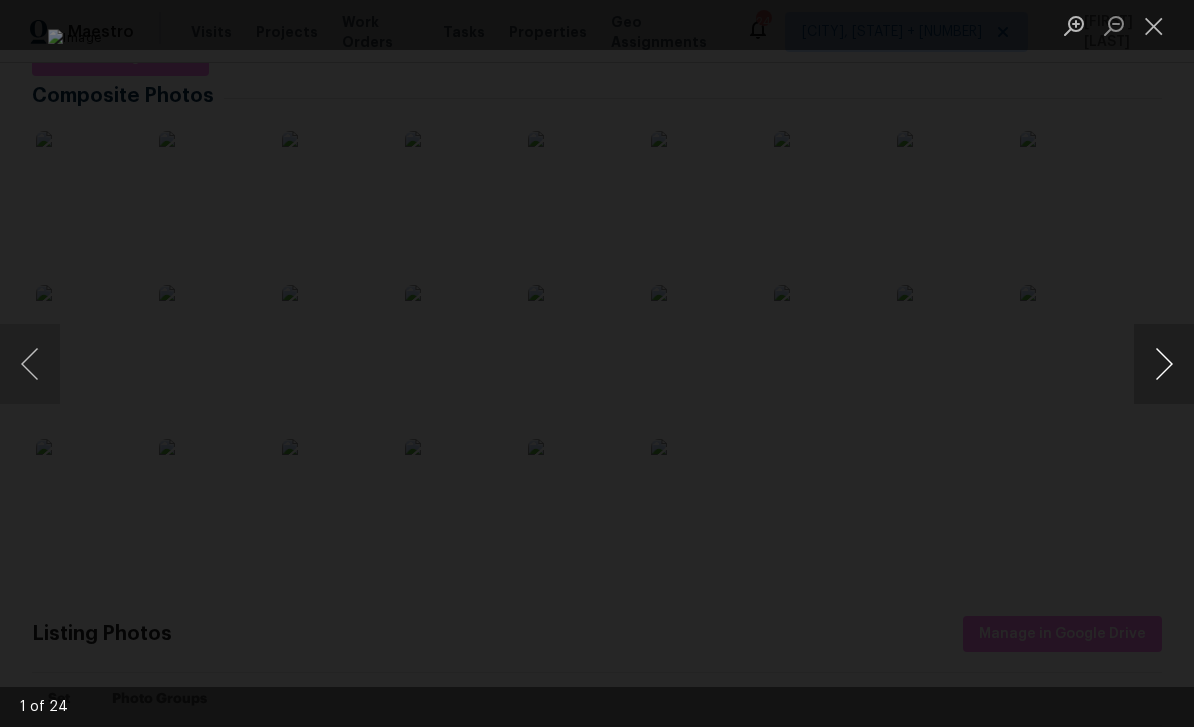 click at bounding box center (1164, 364) 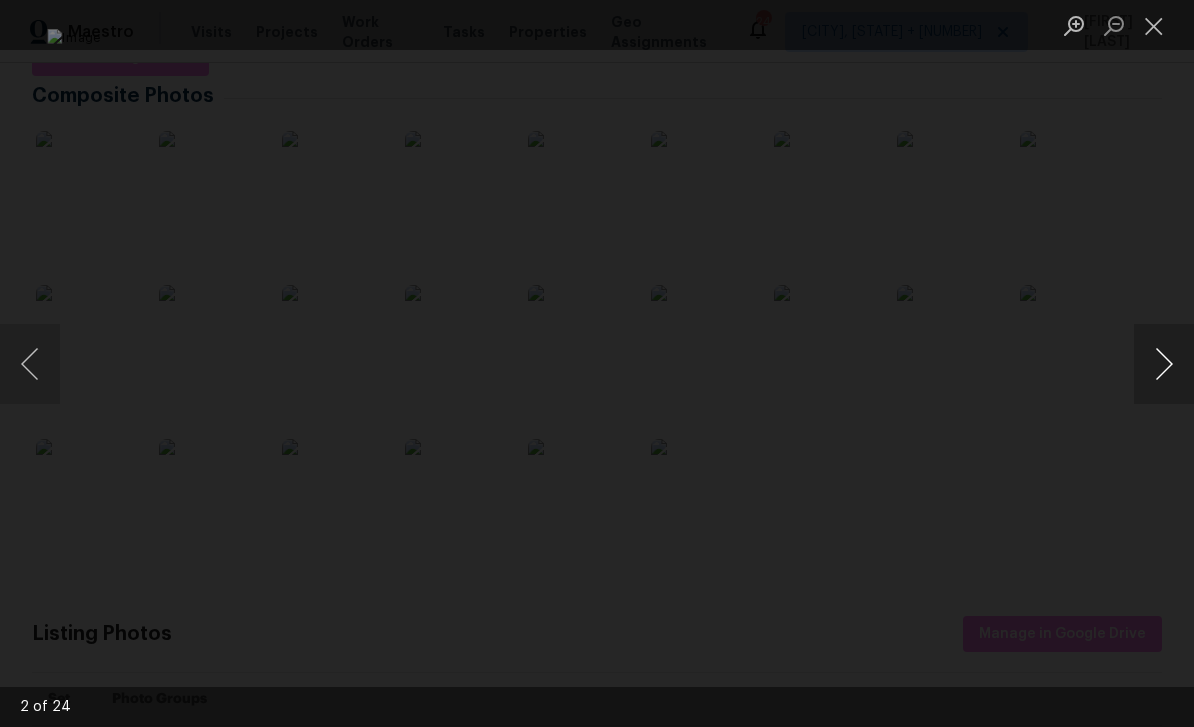 click at bounding box center [1164, 364] 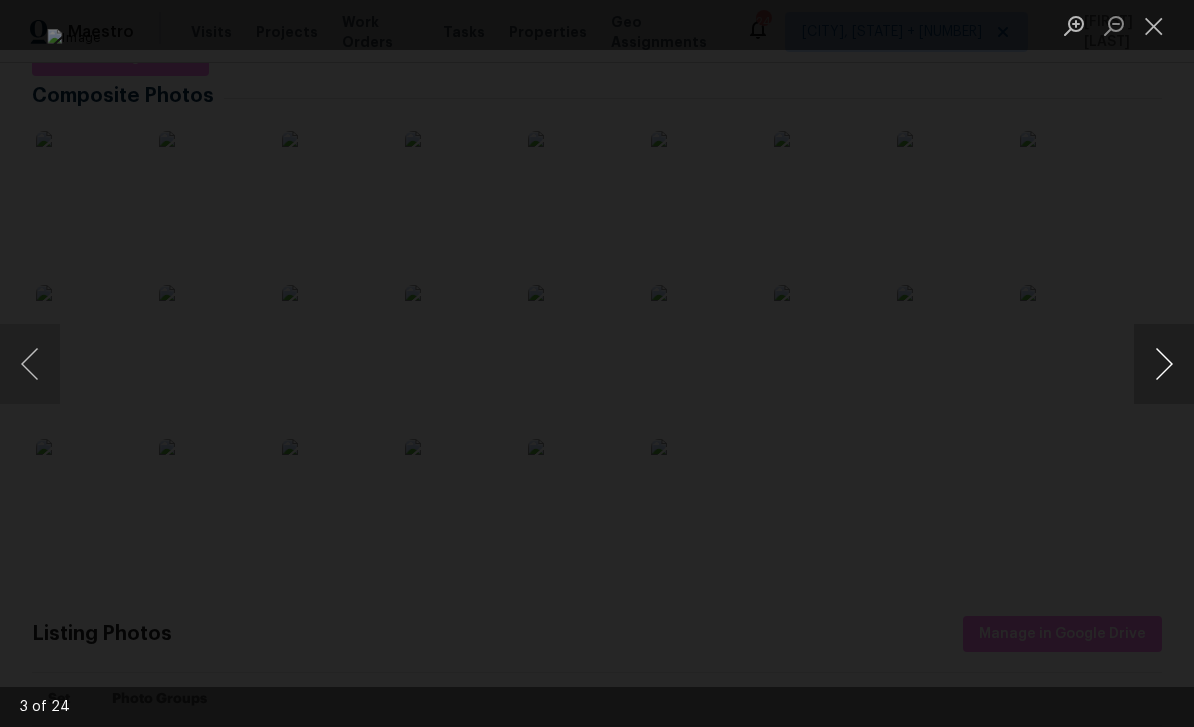 click at bounding box center (1164, 364) 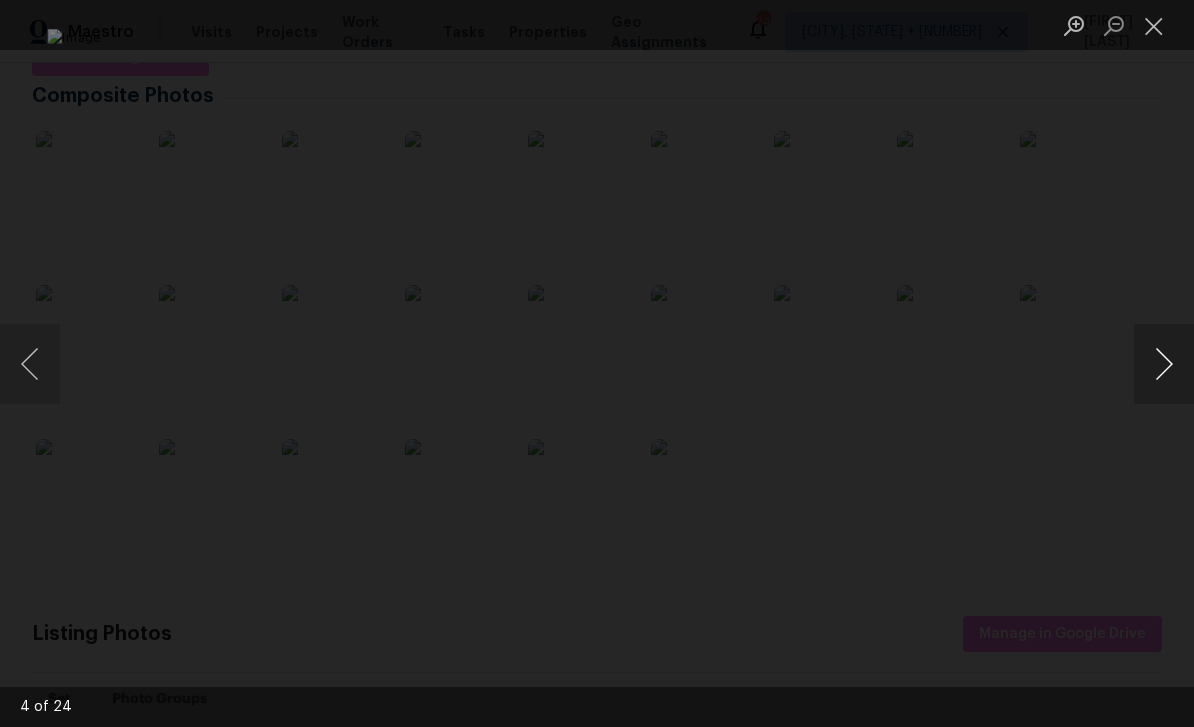 click at bounding box center (1164, 364) 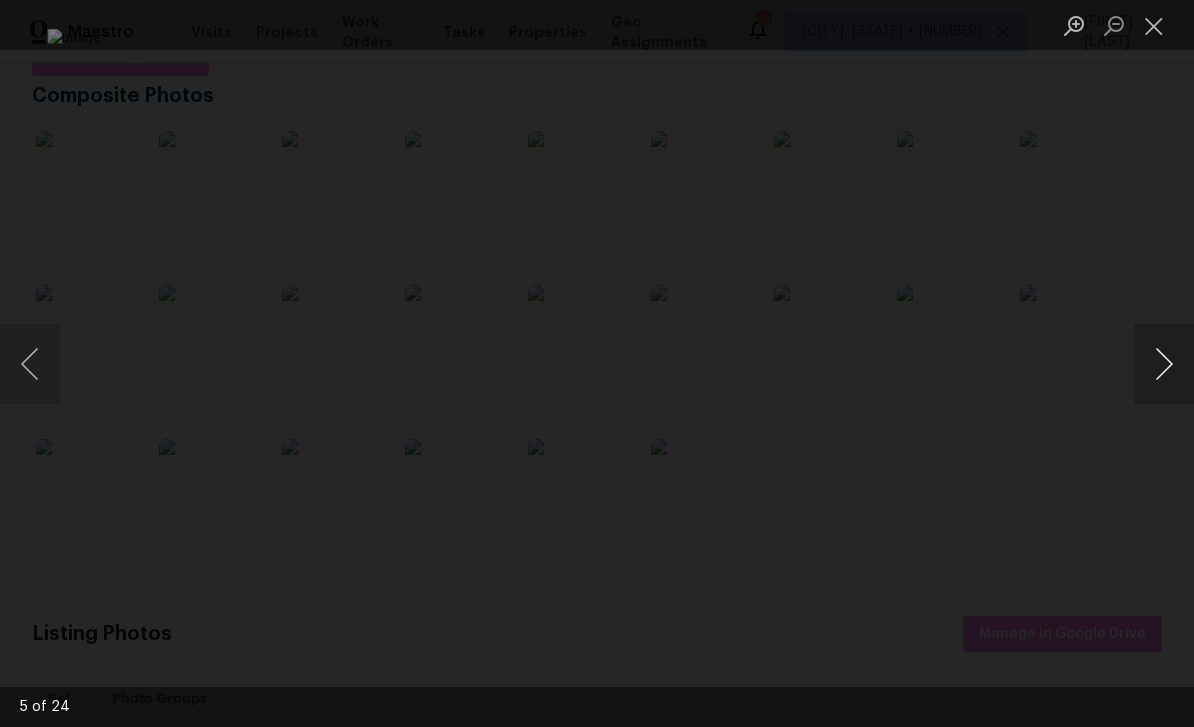 click at bounding box center (1164, 364) 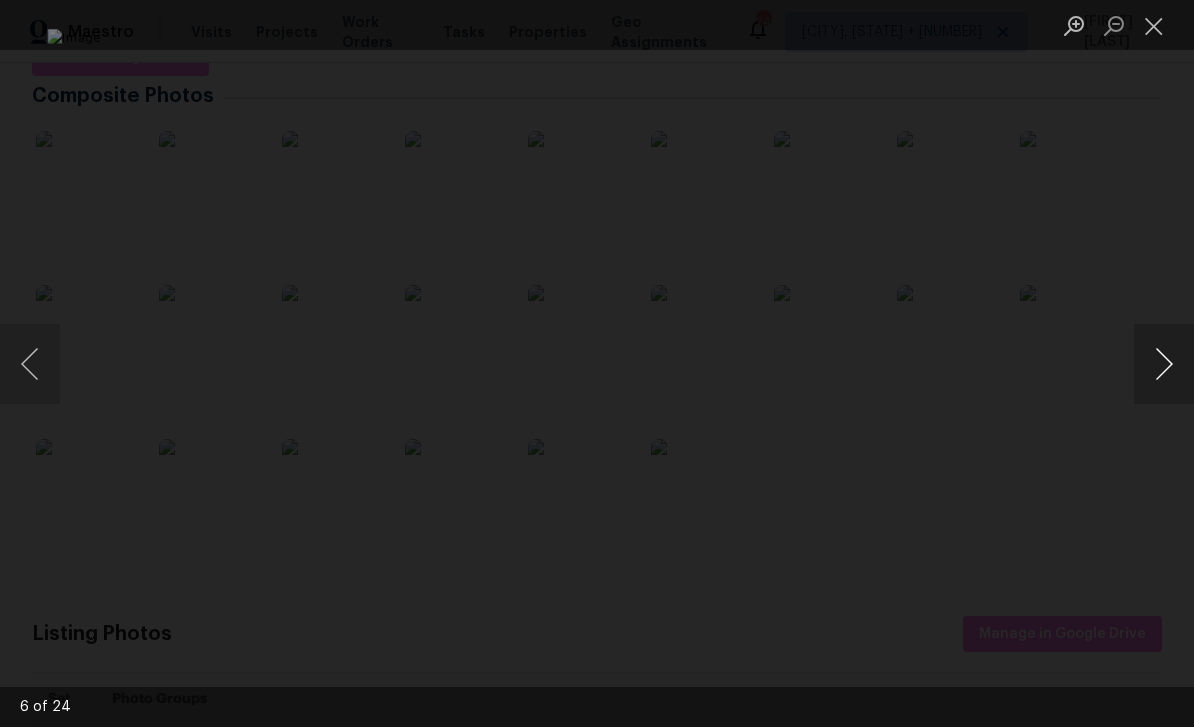 click at bounding box center [1164, 364] 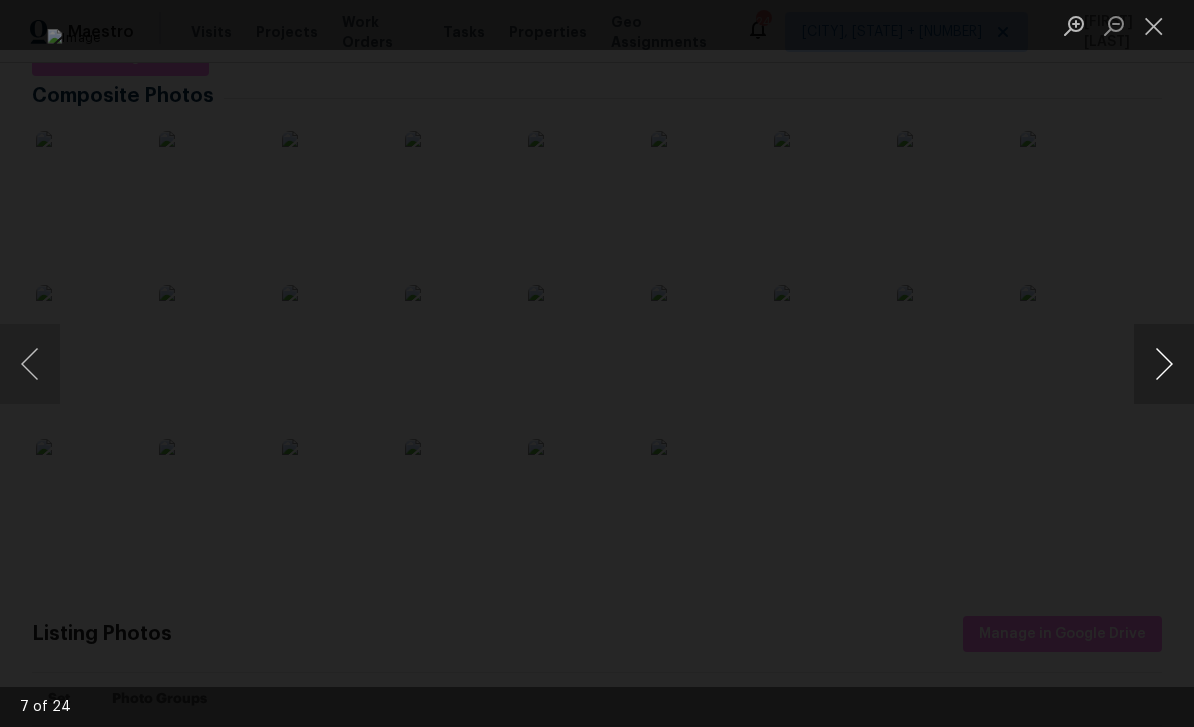 click at bounding box center [1164, 364] 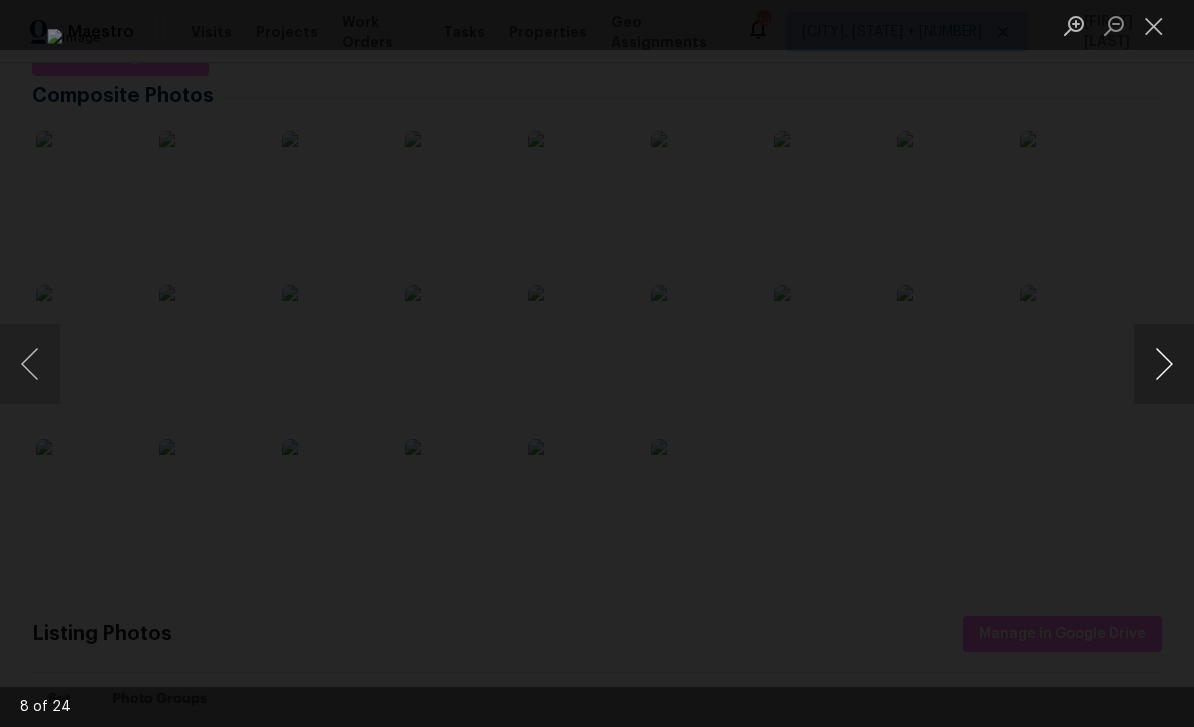click at bounding box center (1164, 364) 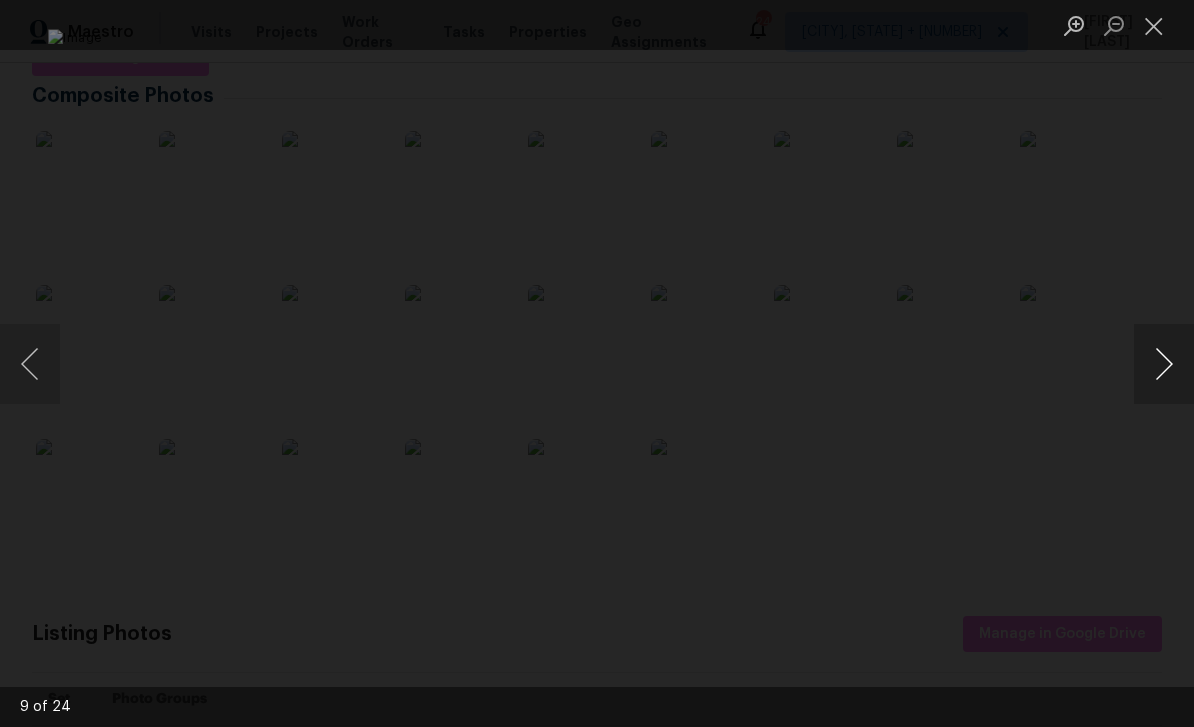 click at bounding box center (1164, 364) 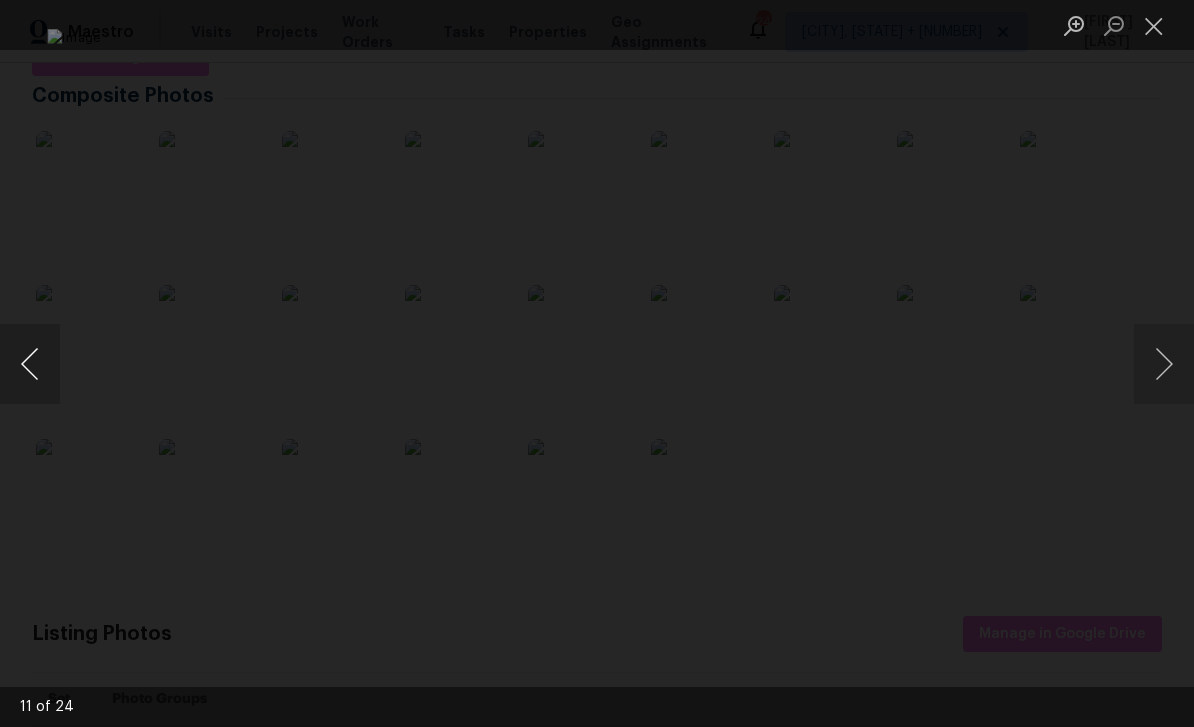 click at bounding box center [30, 364] 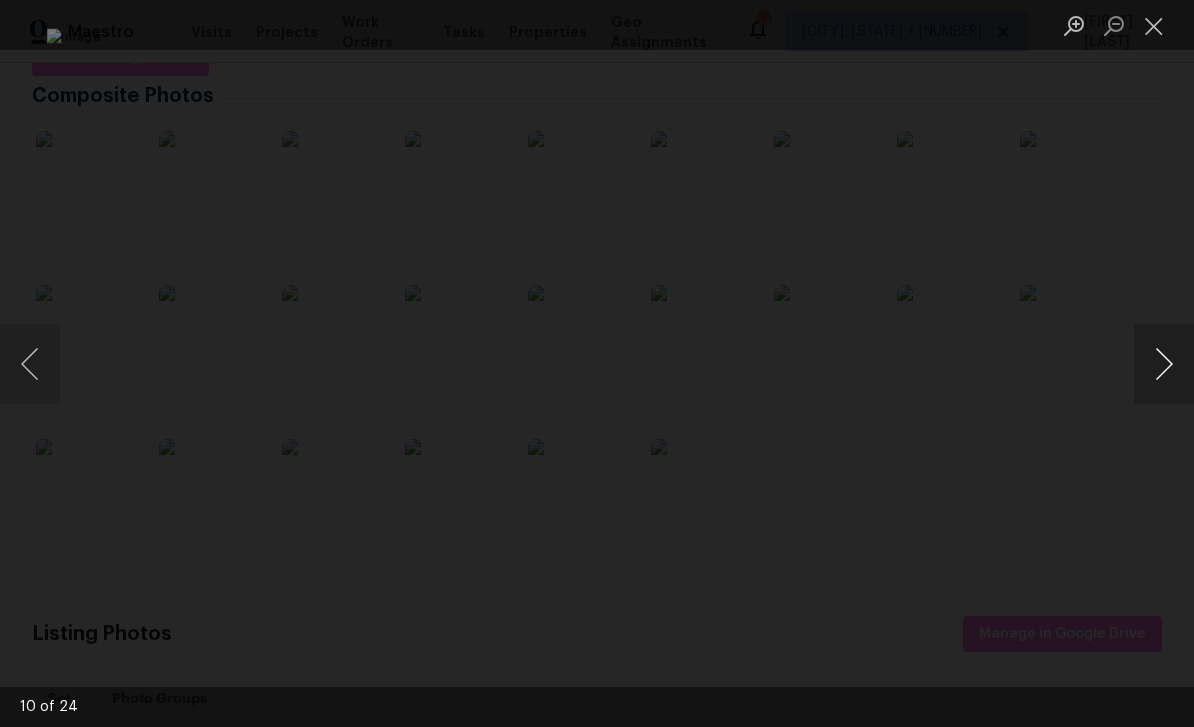 click at bounding box center [1164, 364] 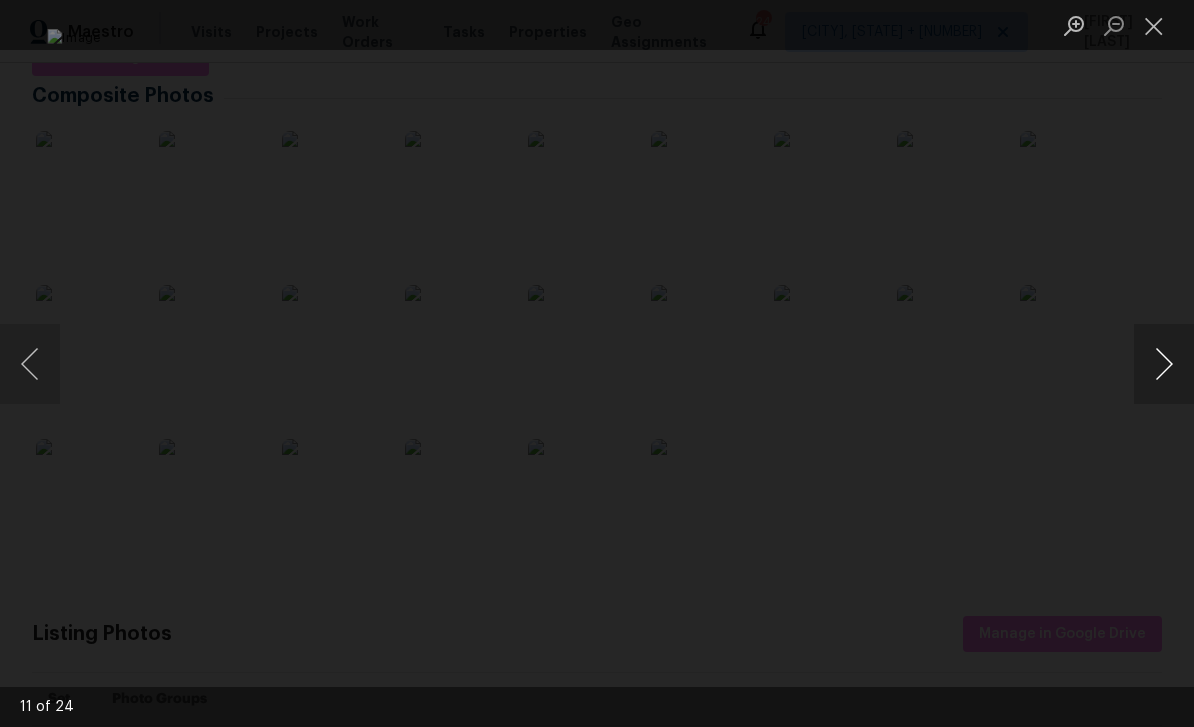 click at bounding box center (1164, 364) 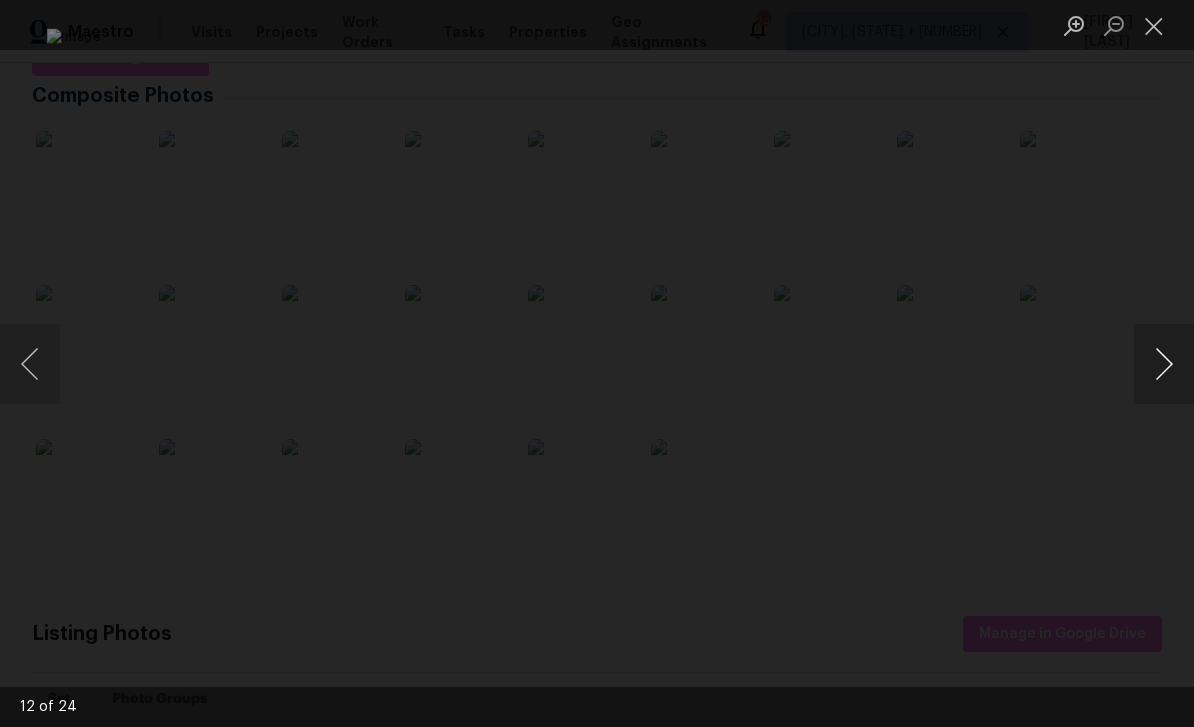 click at bounding box center (1164, 364) 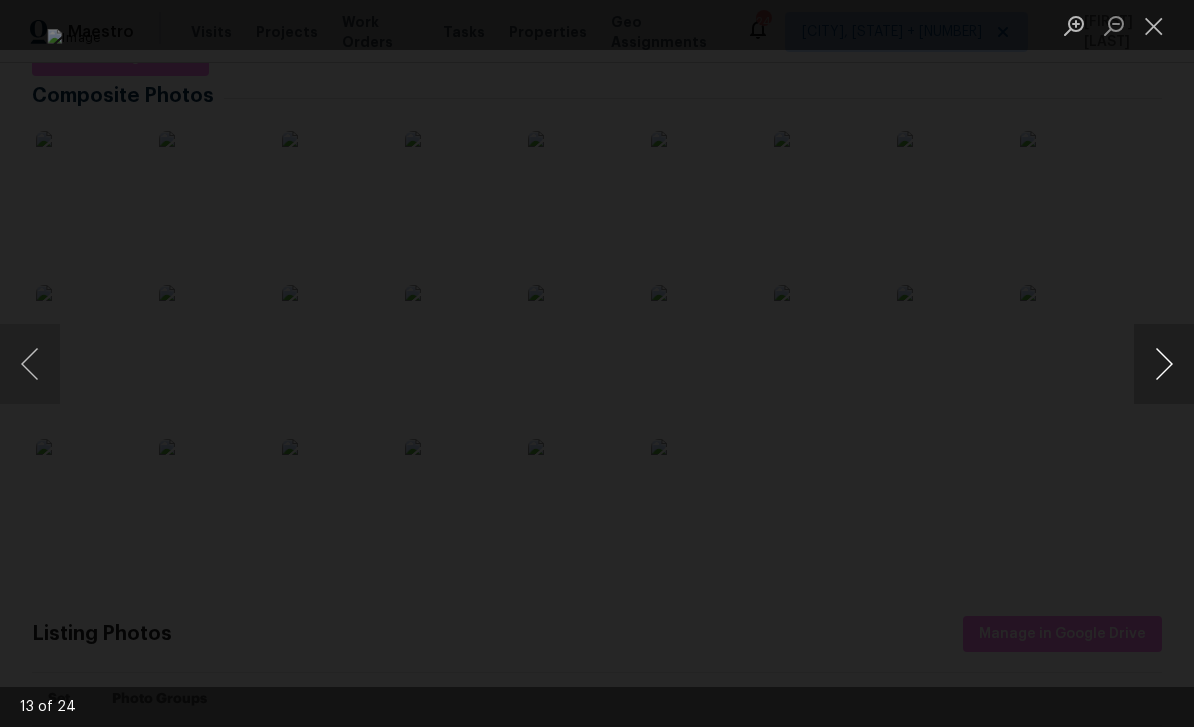 click at bounding box center (1164, 364) 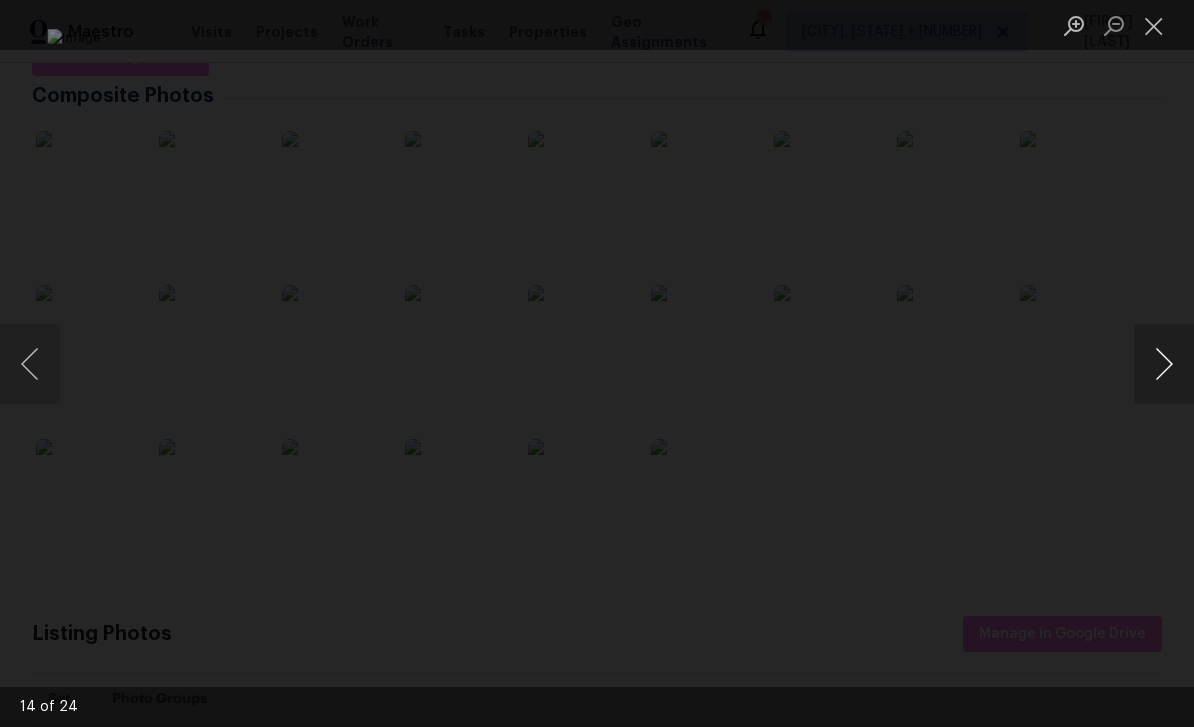 click at bounding box center [1164, 364] 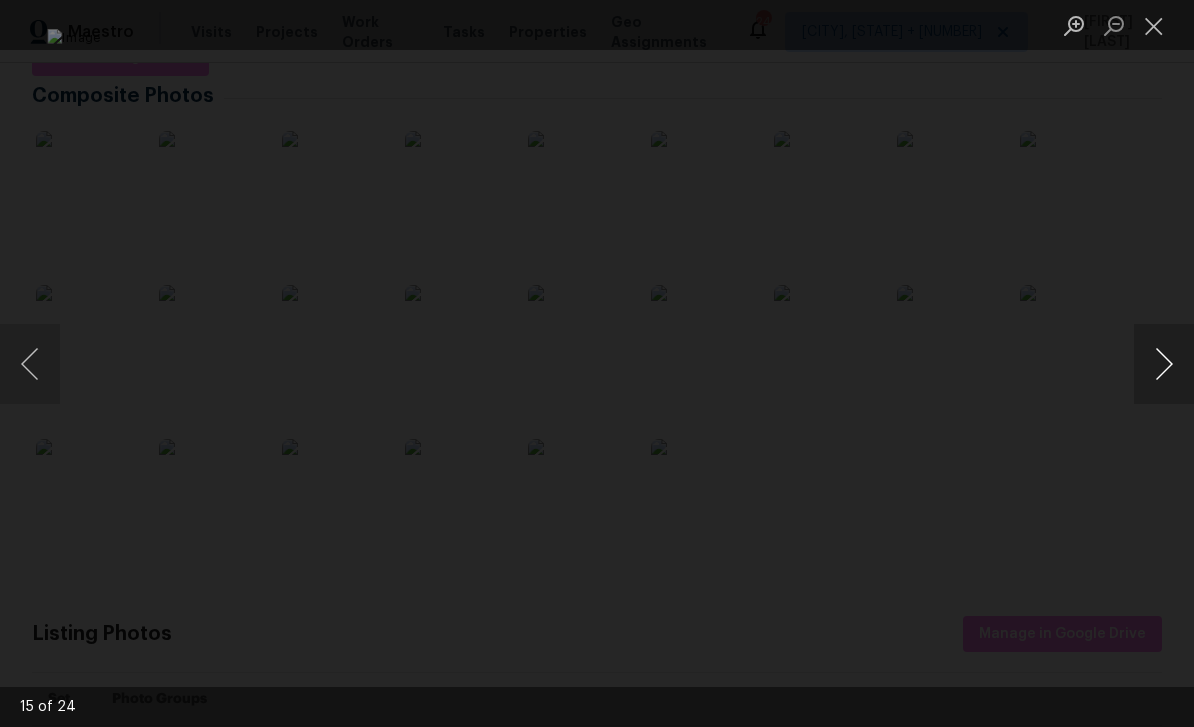 click at bounding box center (1164, 364) 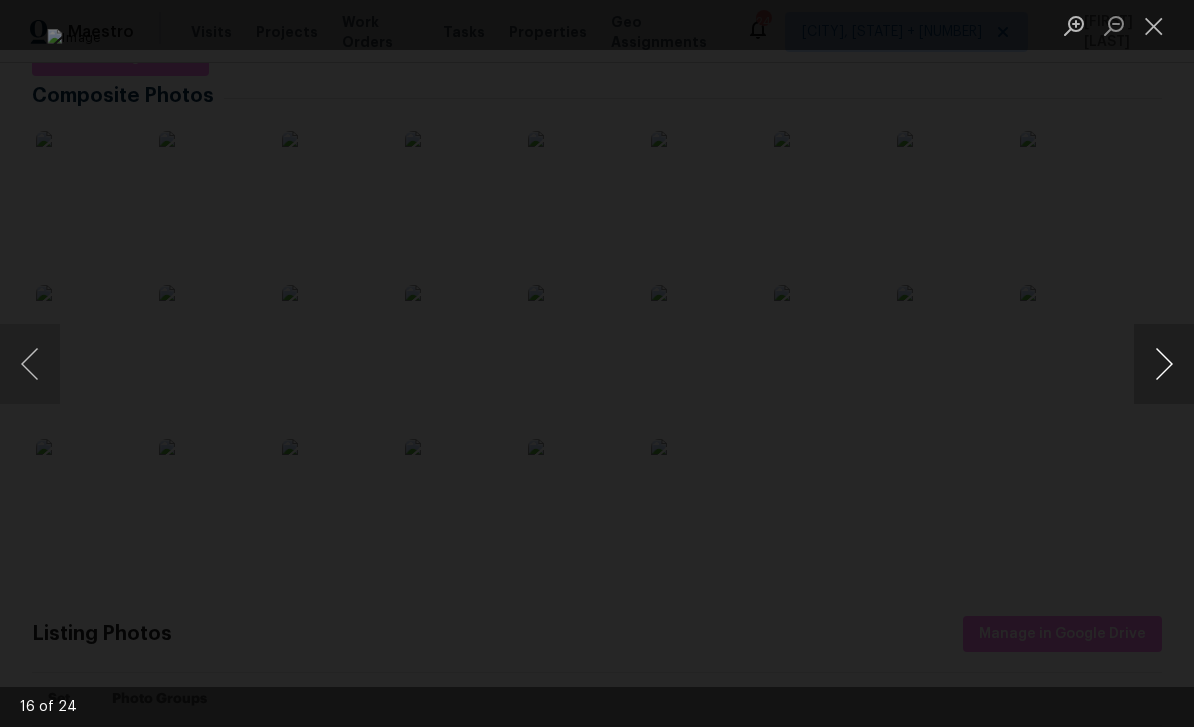 click at bounding box center [1164, 364] 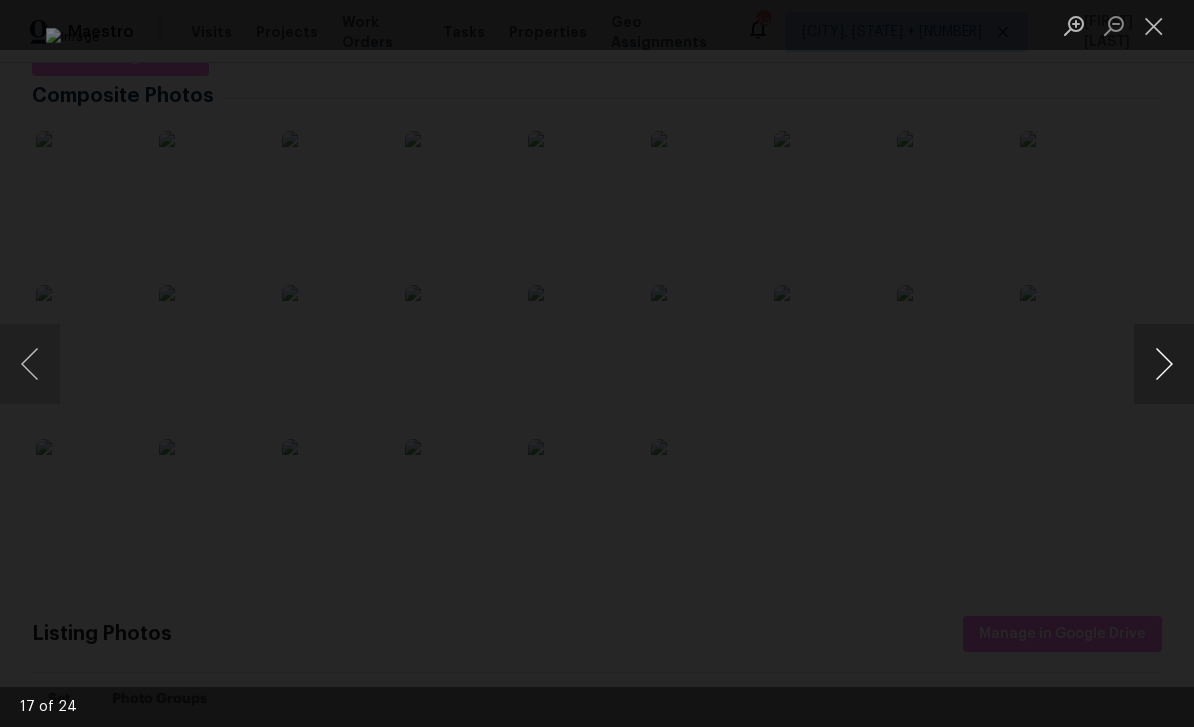 click at bounding box center [1164, 364] 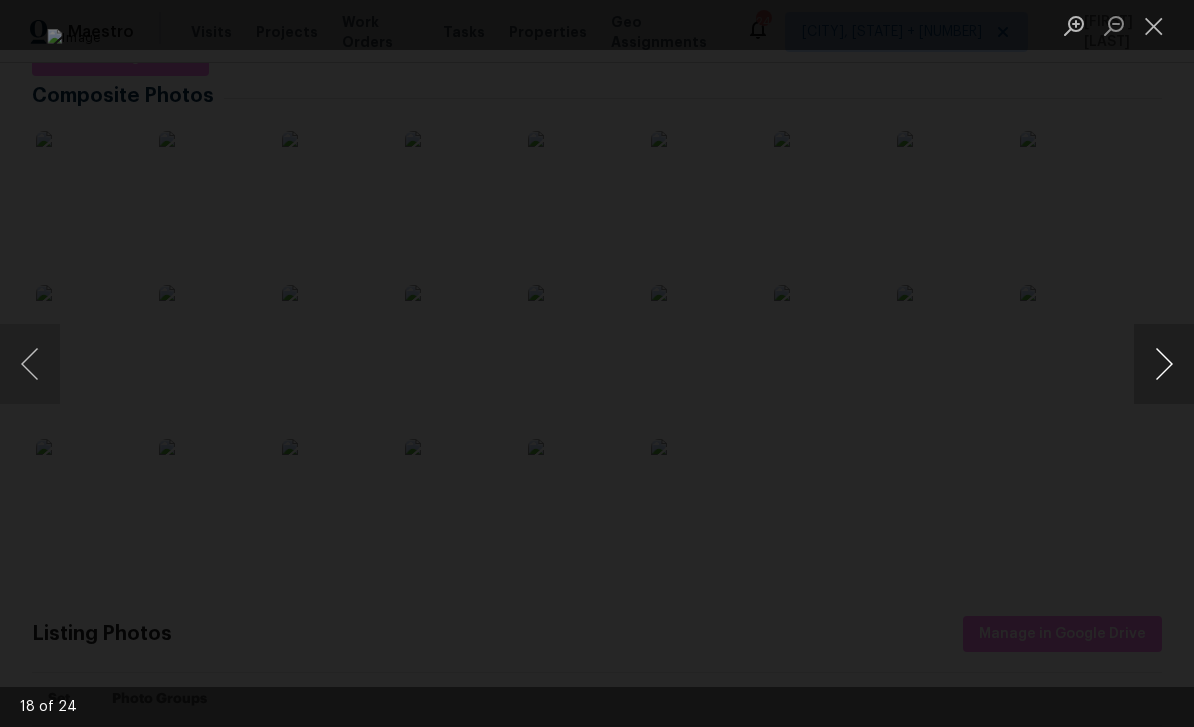 click at bounding box center [1164, 364] 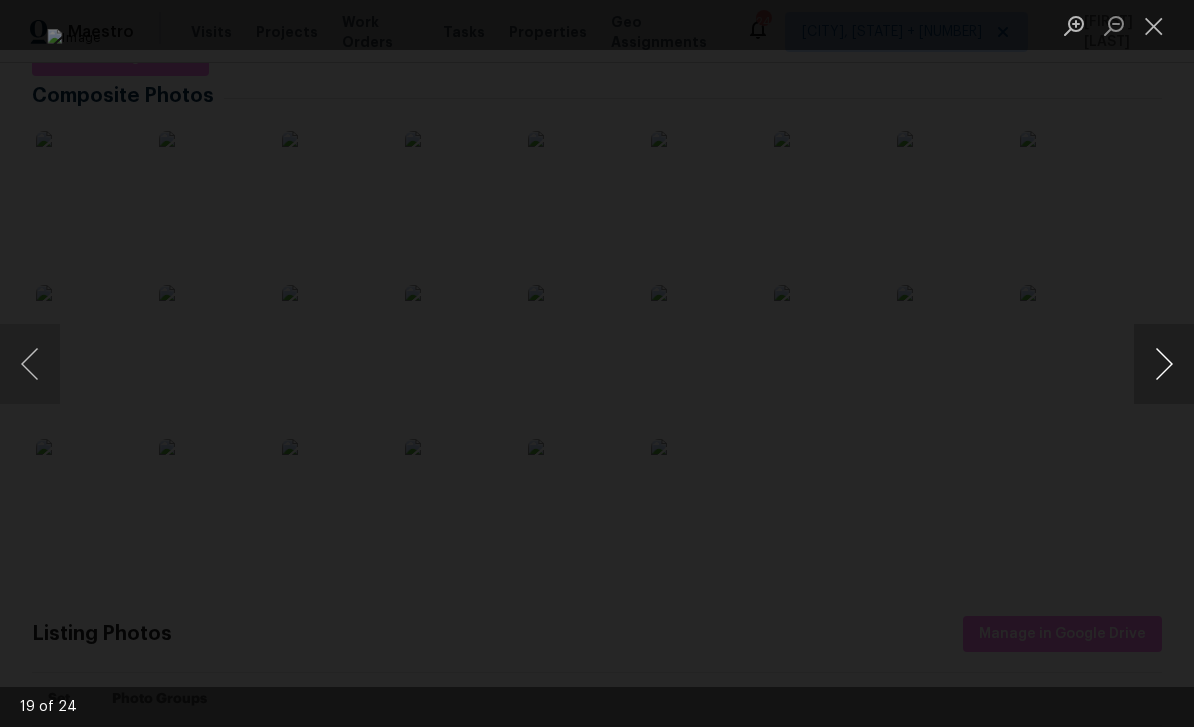 click at bounding box center [1164, 364] 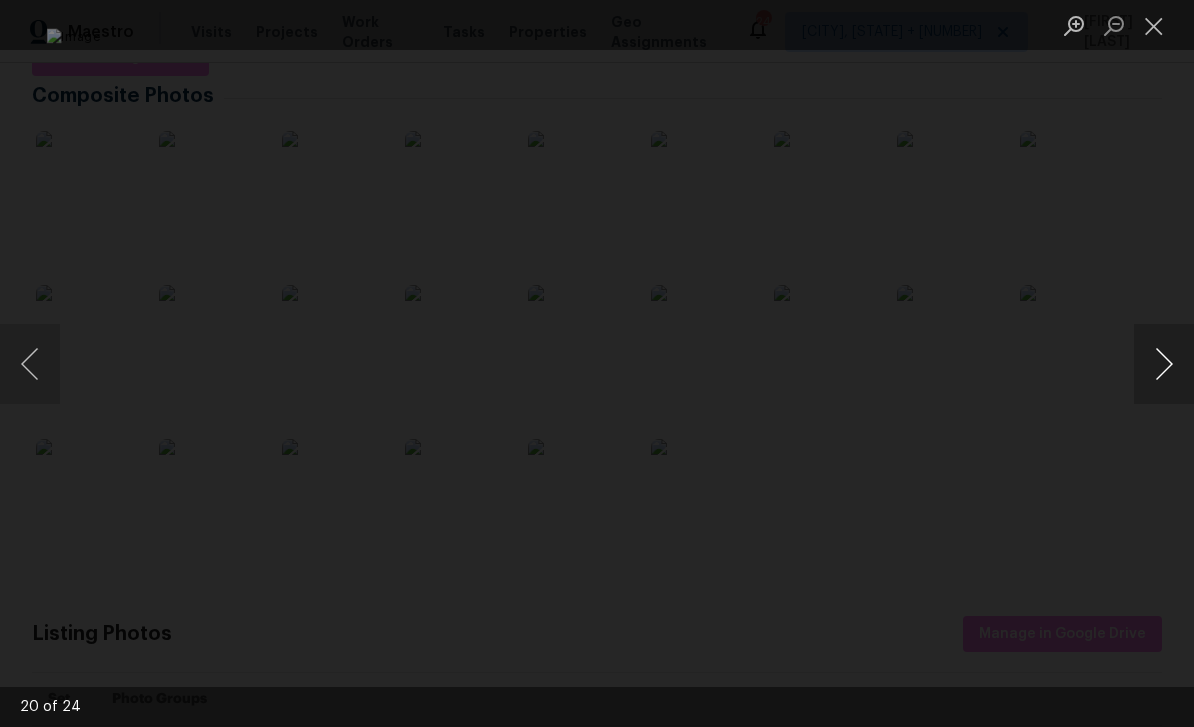 click at bounding box center [1164, 364] 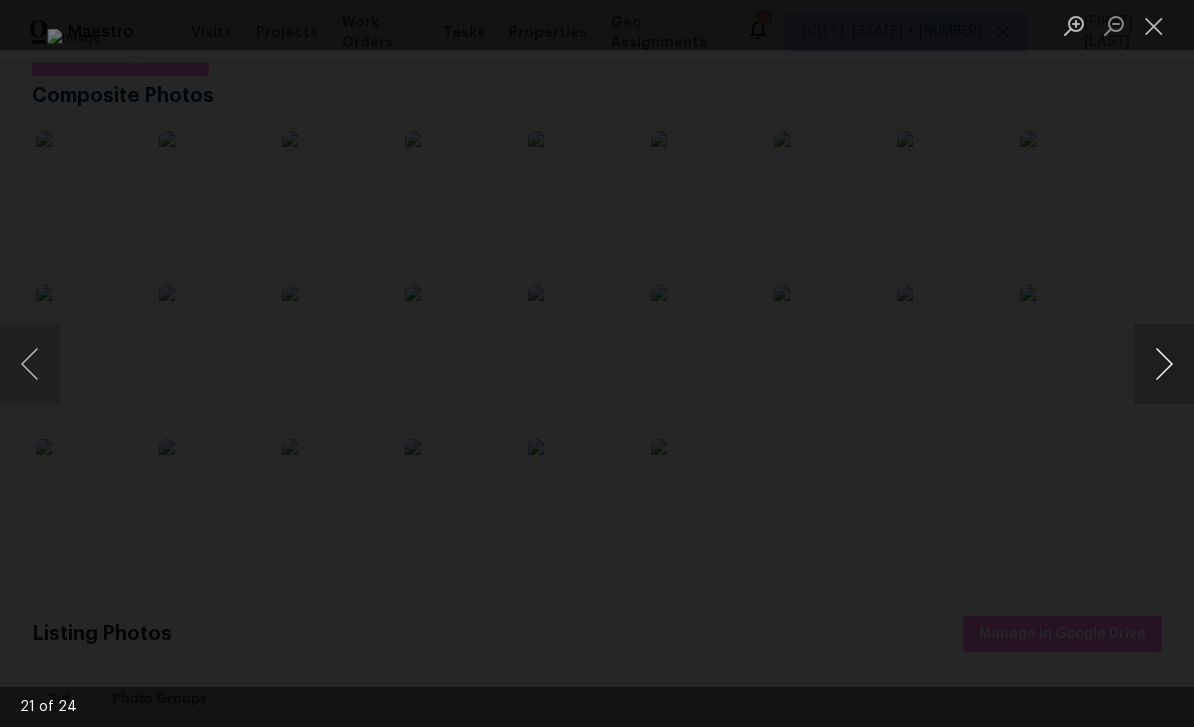 click at bounding box center [1164, 364] 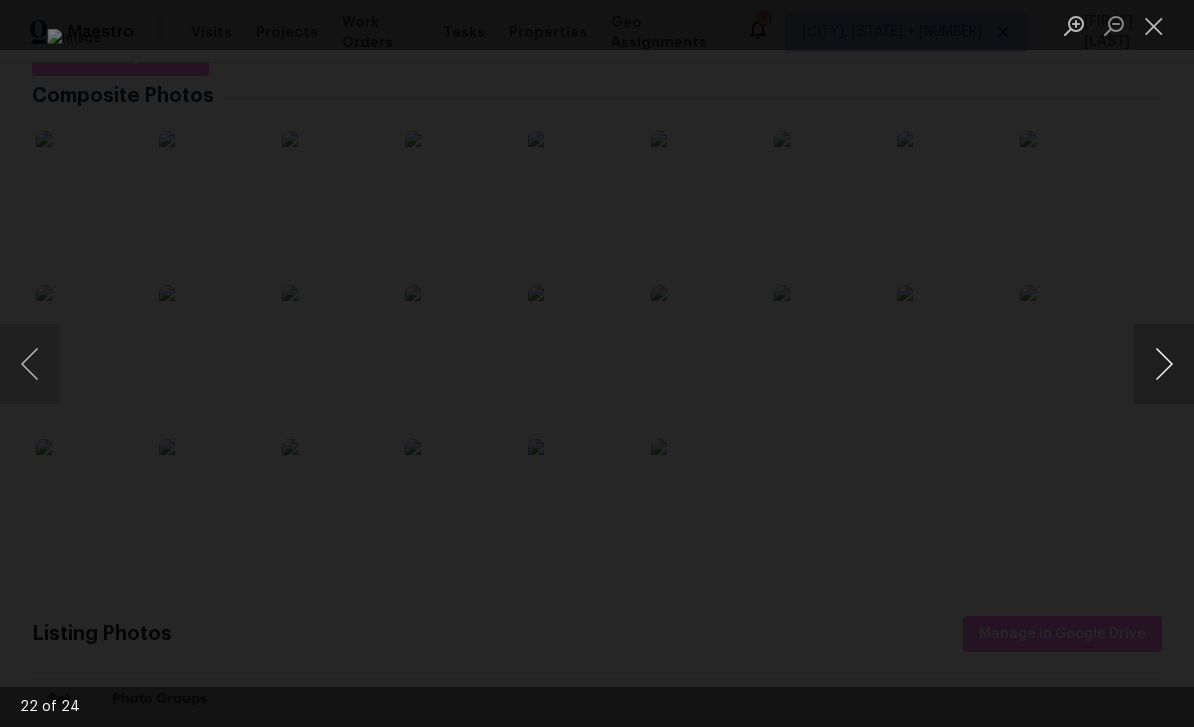 click at bounding box center [1164, 364] 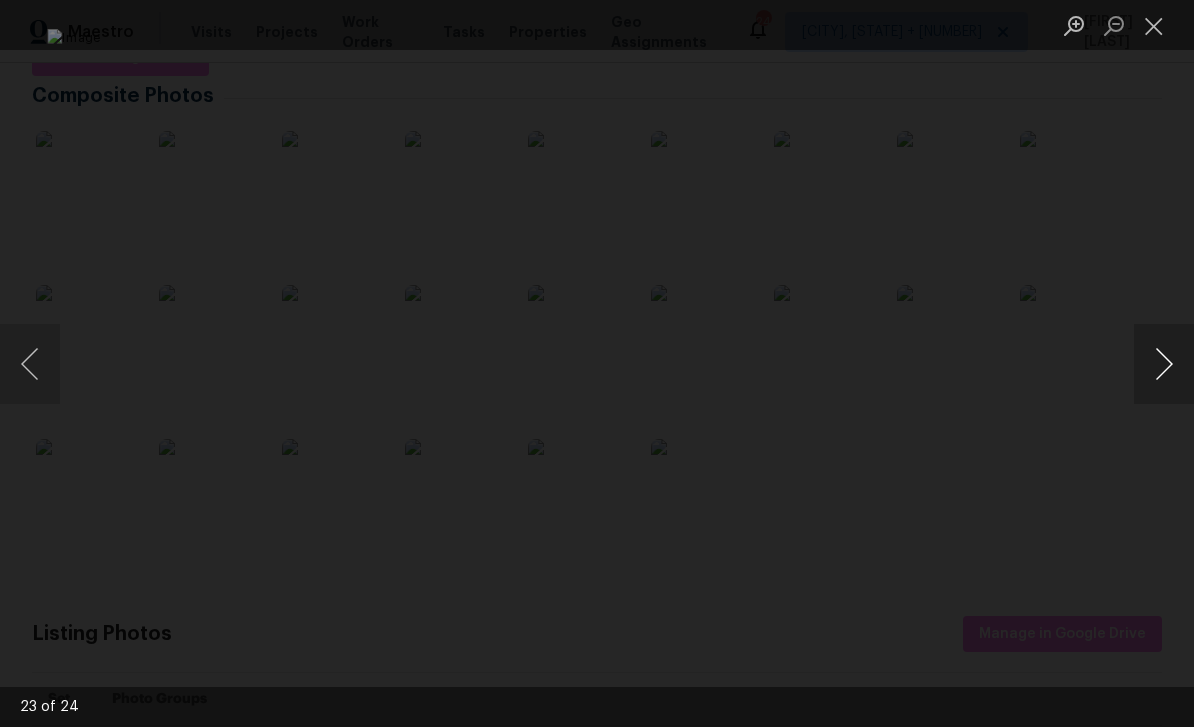 click at bounding box center (1164, 364) 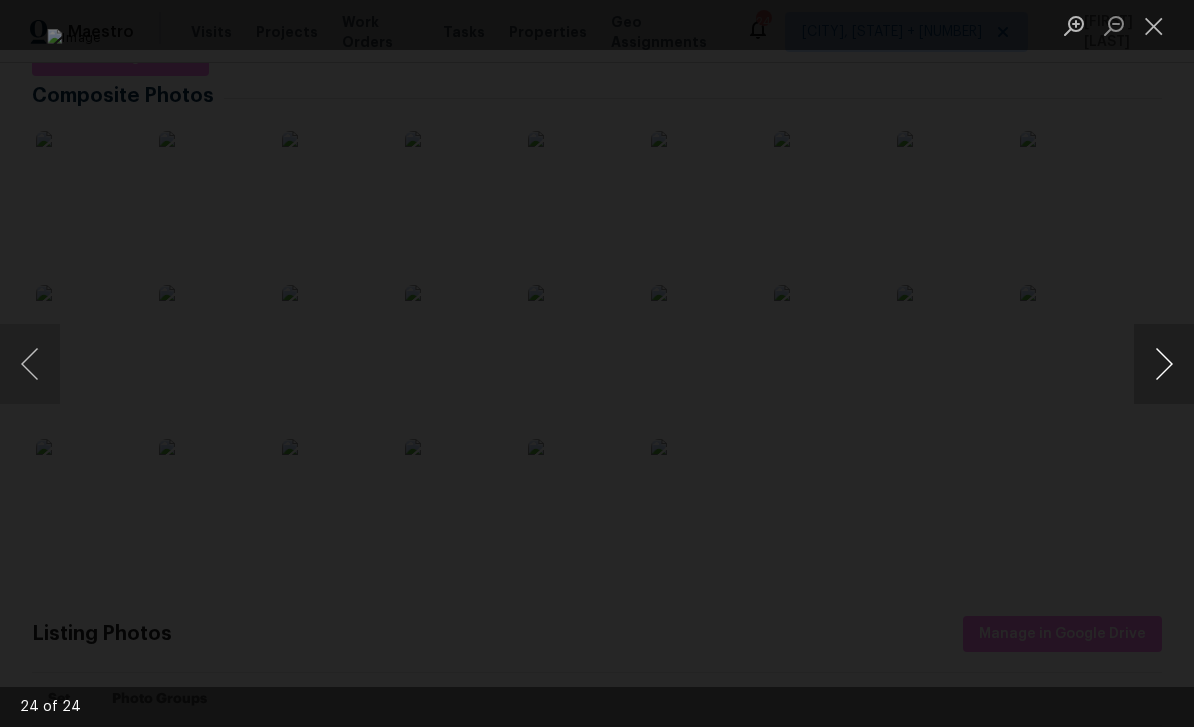 click at bounding box center (1164, 364) 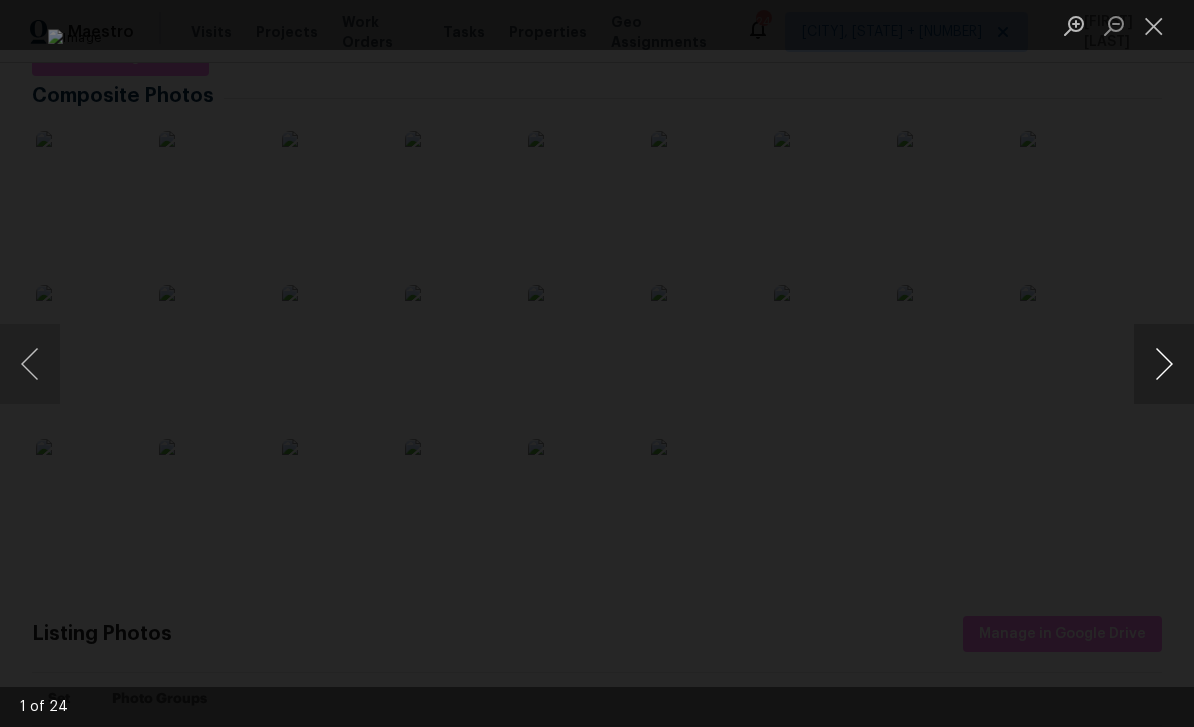 click at bounding box center (1164, 364) 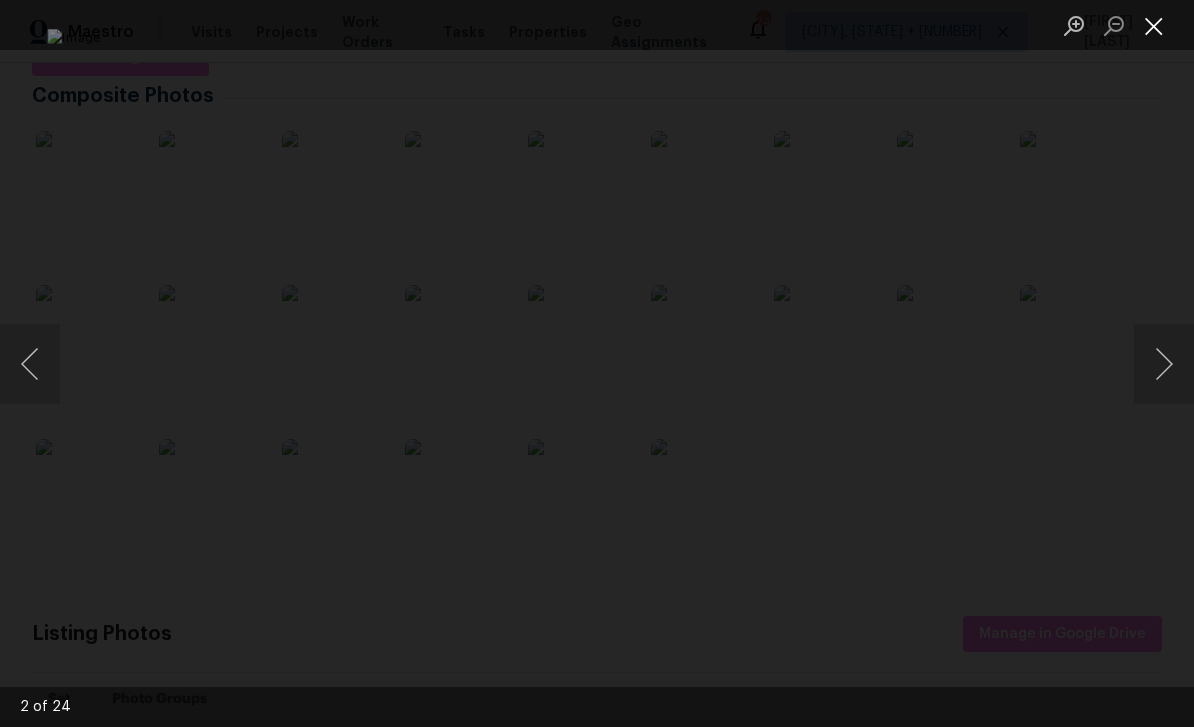 click at bounding box center [1154, 25] 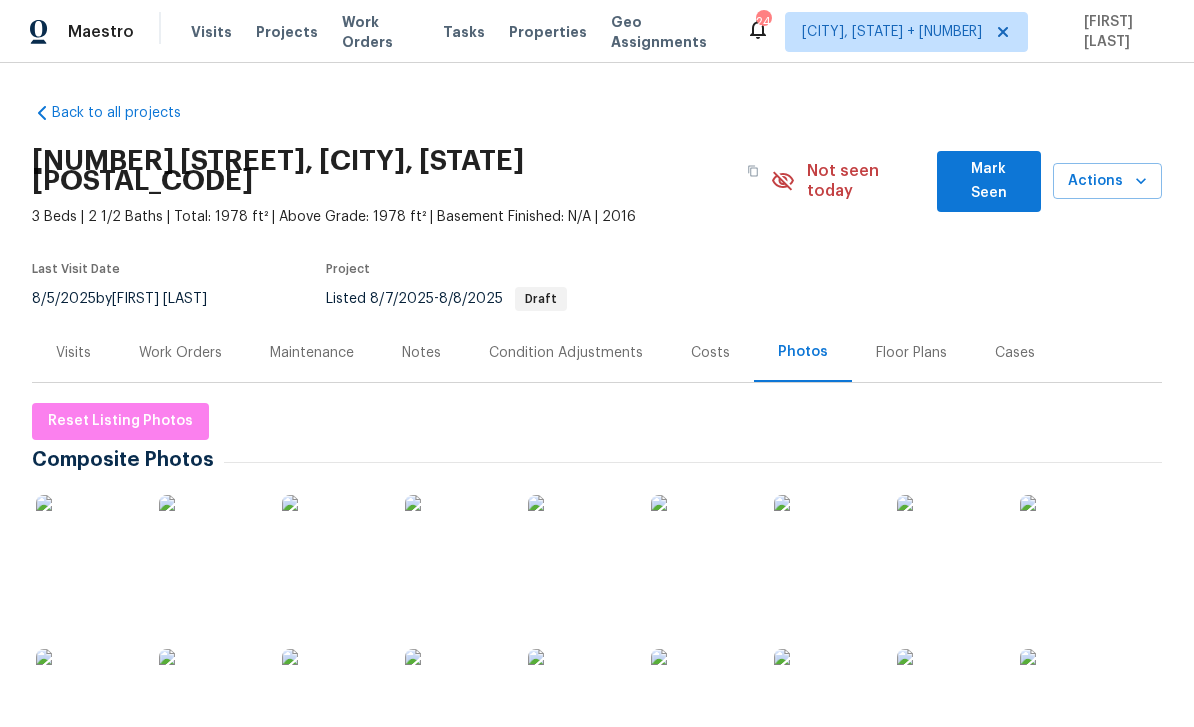 scroll, scrollTop: 0, scrollLeft: 0, axis: both 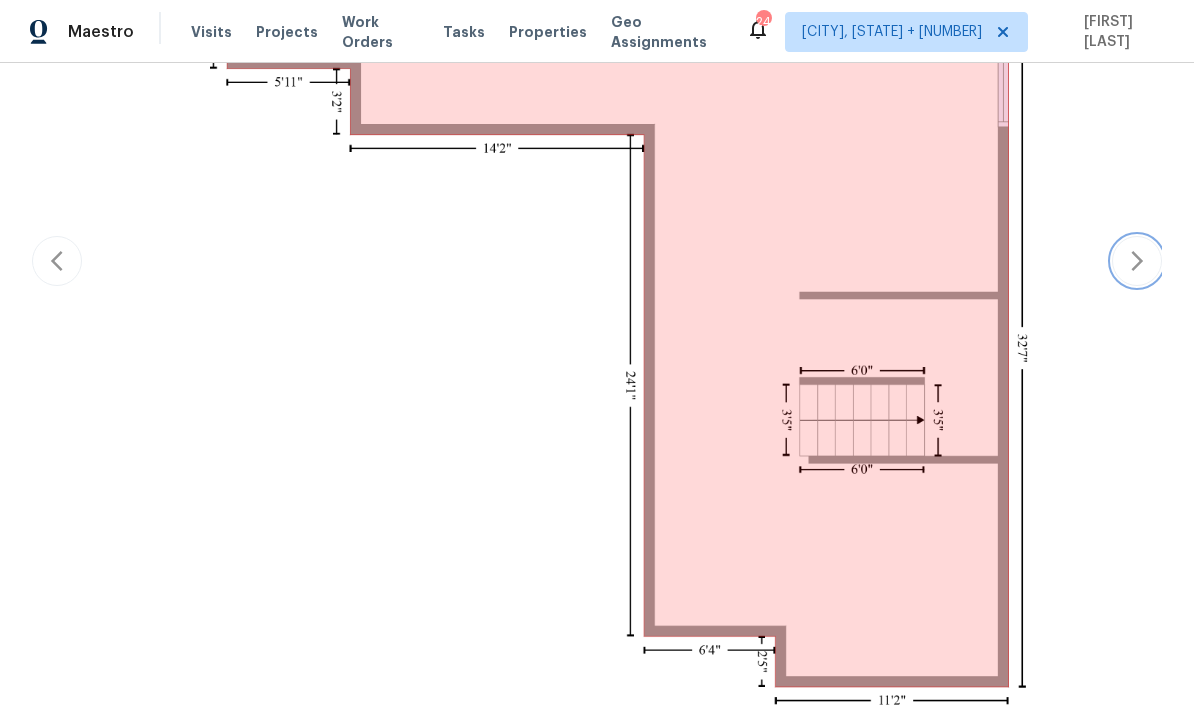 click at bounding box center (1137, 261) 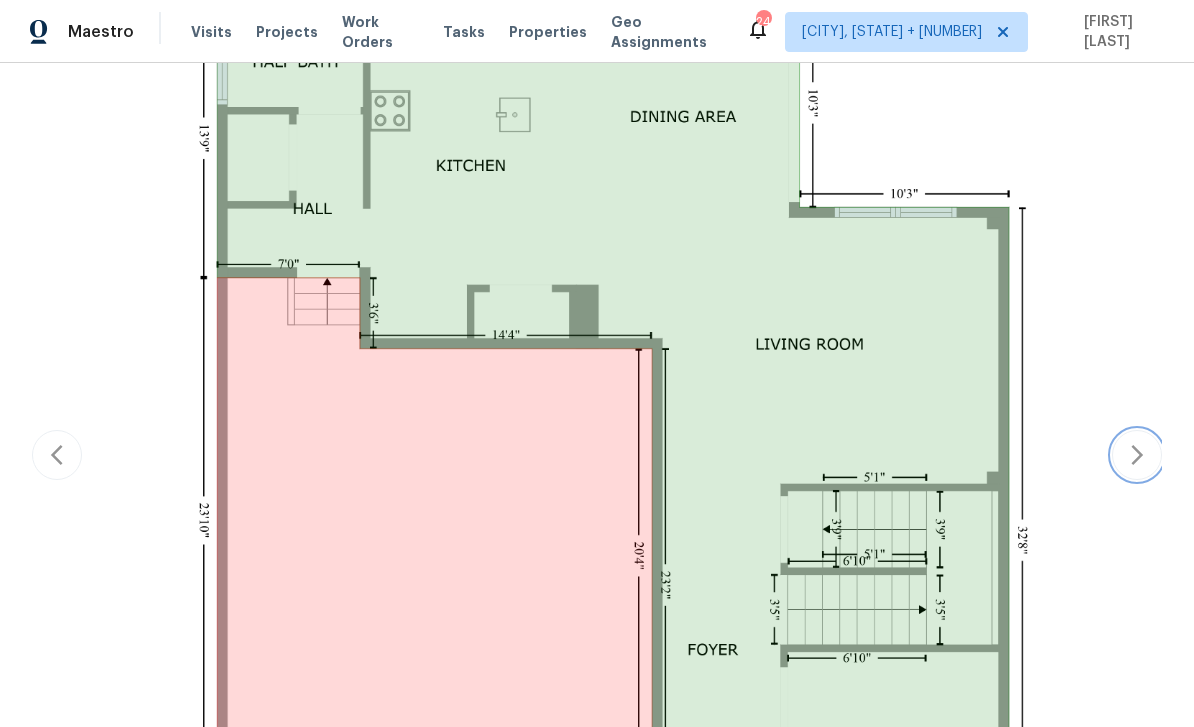 scroll, scrollTop: 552, scrollLeft: 0, axis: vertical 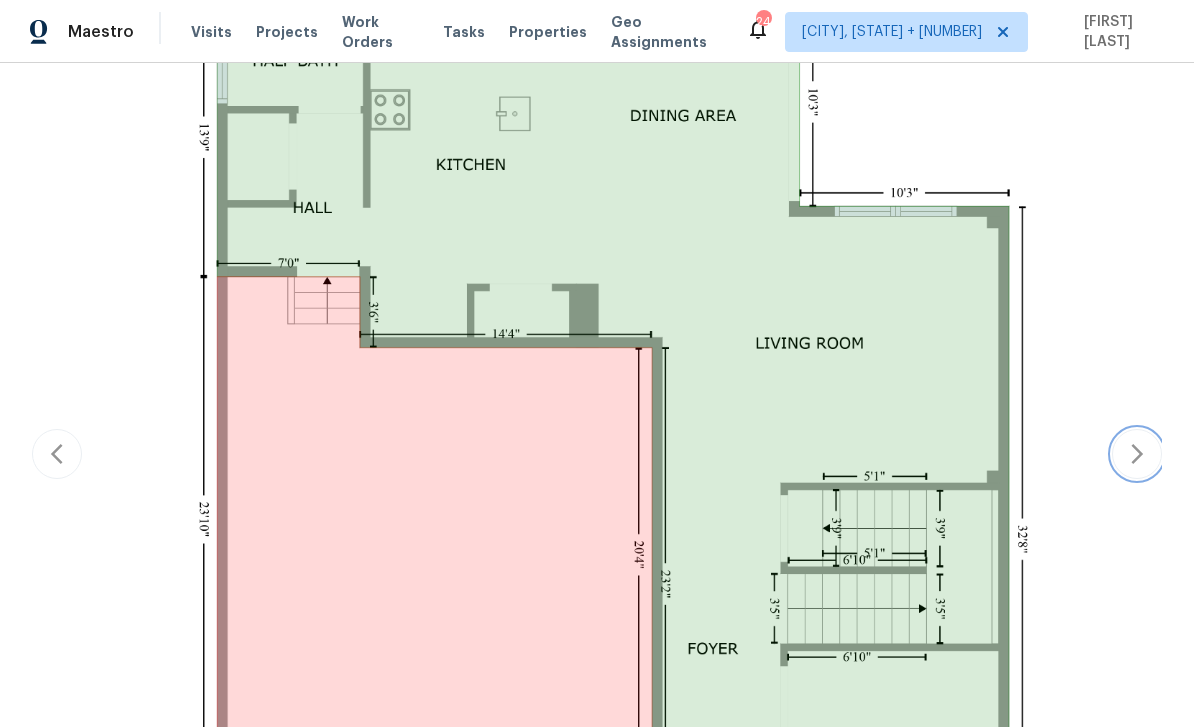 click 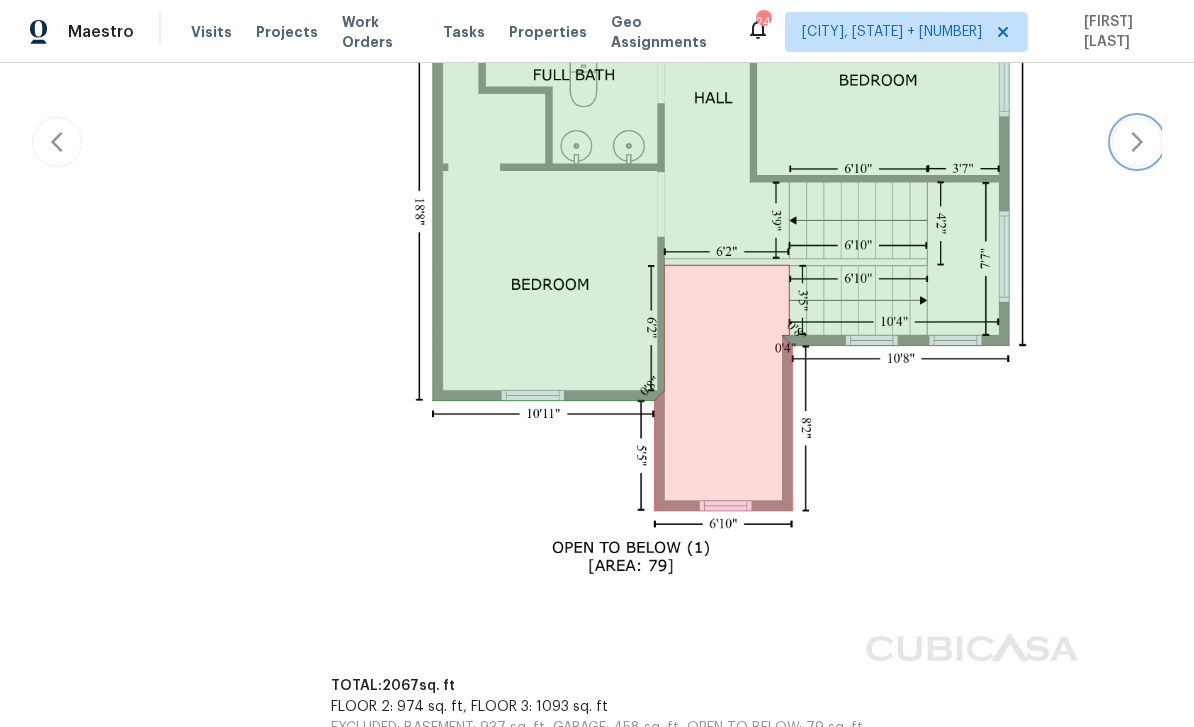 scroll, scrollTop: 749, scrollLeft: 0, axis: vertical 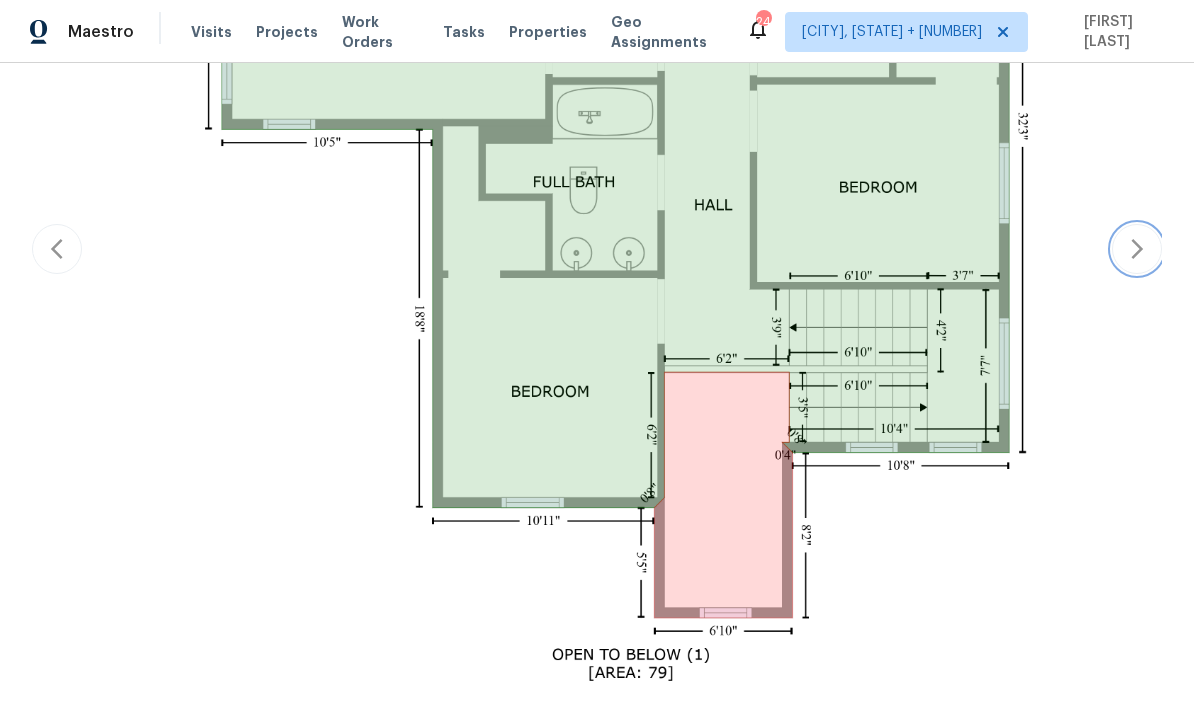 click at bounding box center [1137, 249] 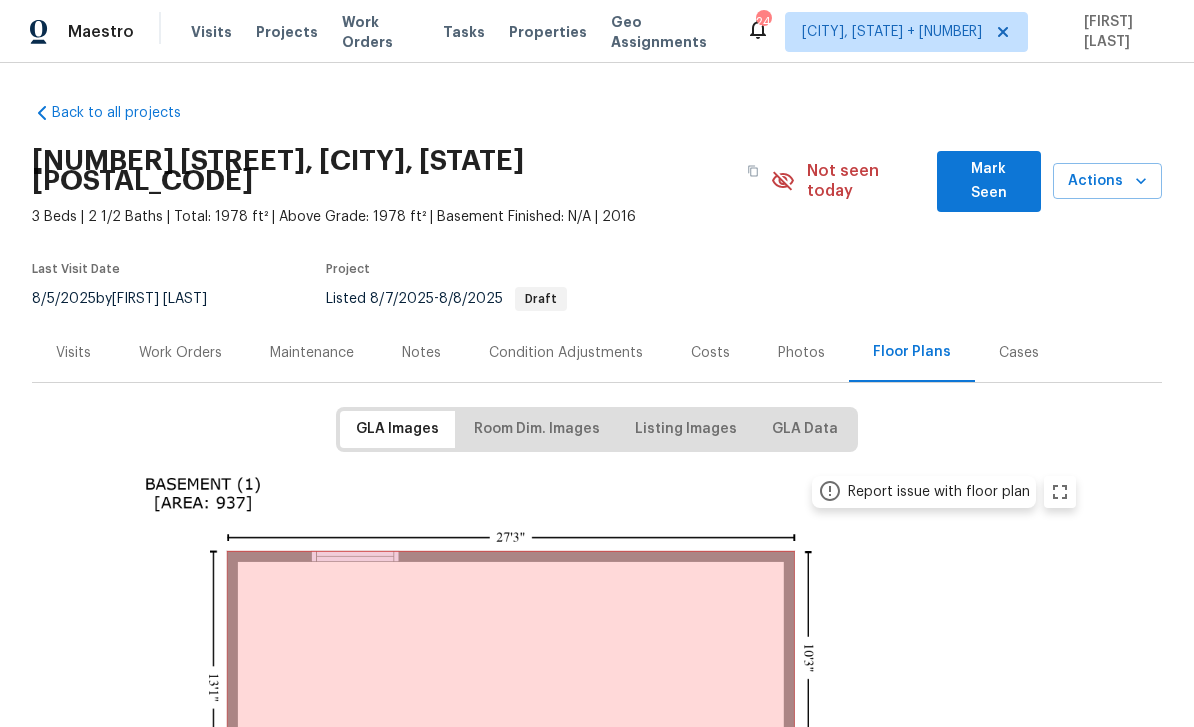 scroll, scrollTop: 0, scrollLeft: 0, axis: both 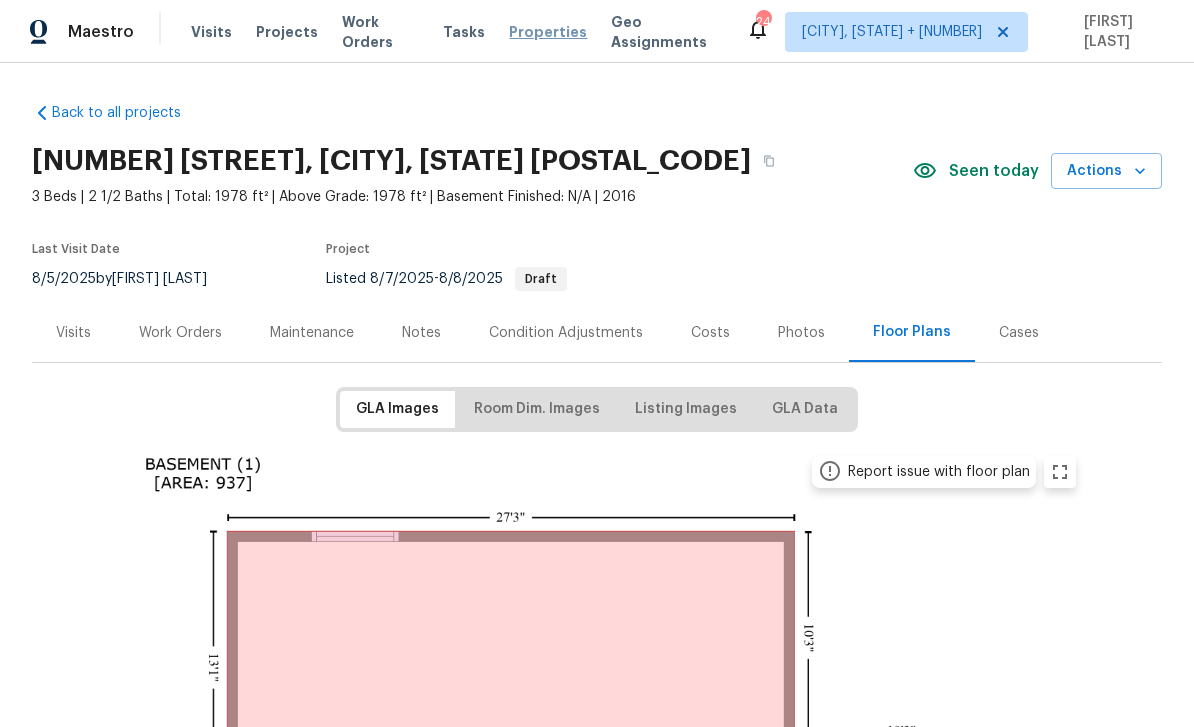 click on "Properties" at bounding box center (548, 32) 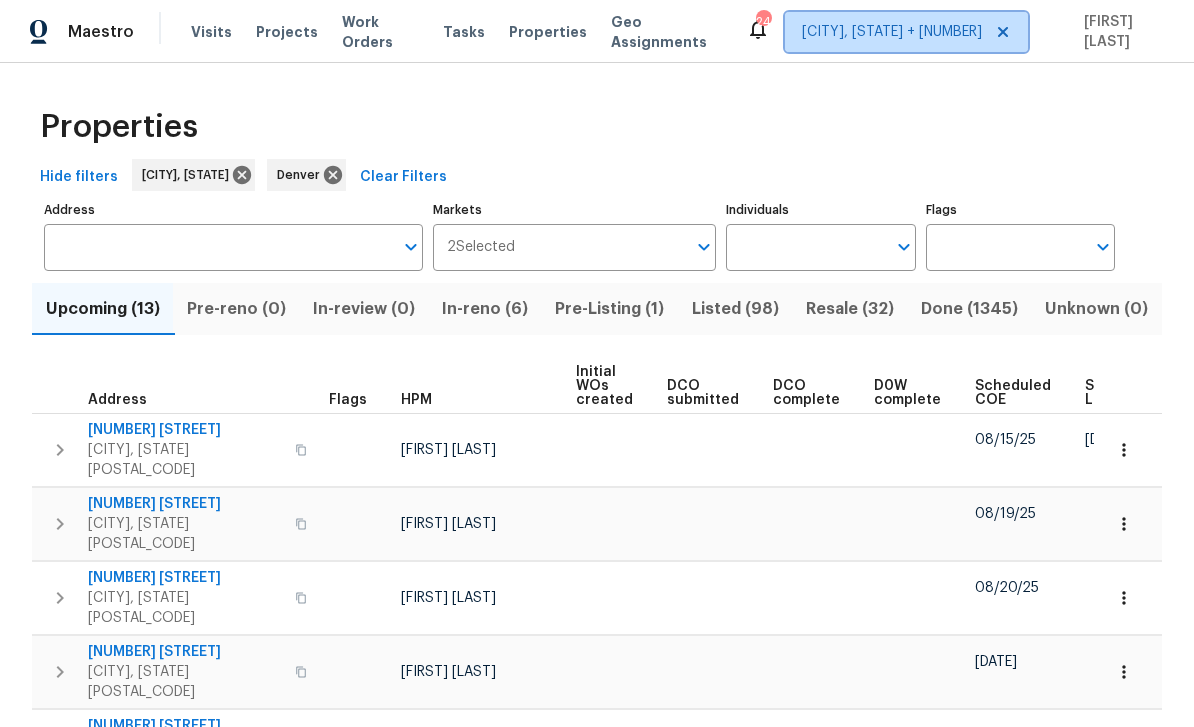 click on "[CITY], [STATE] + [NUMBER]" at bounding box center (892, 32) 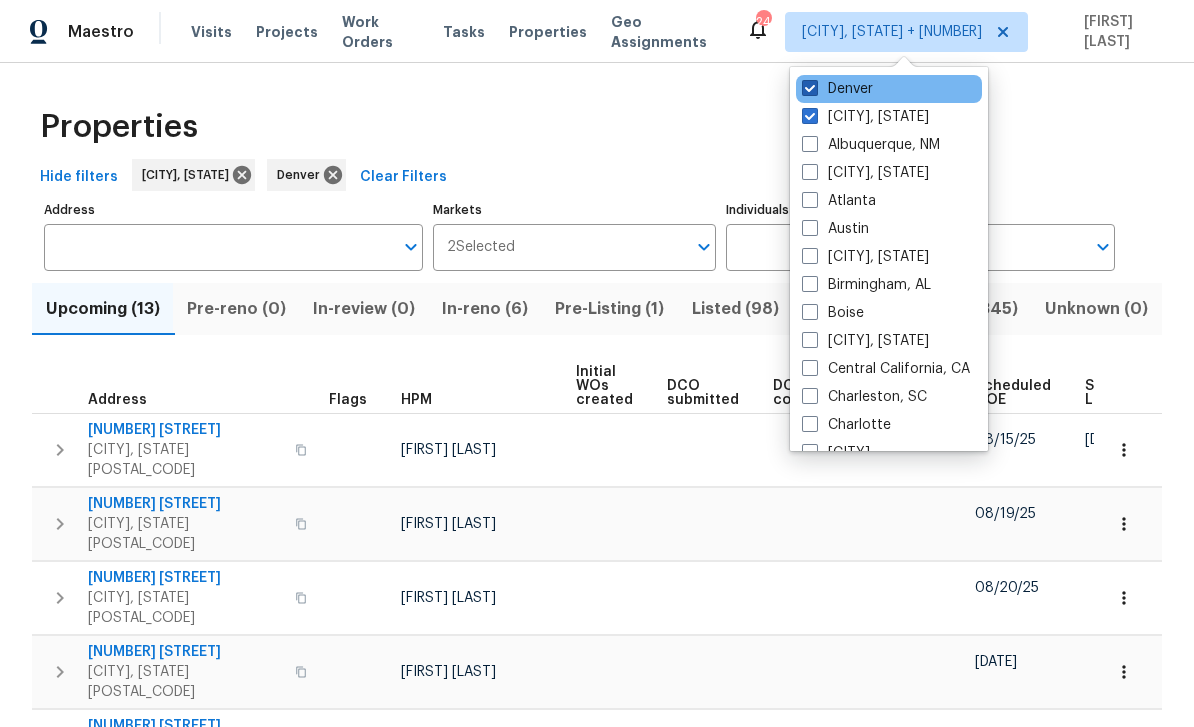 click on "Denver" at bounding box center [837, 89] 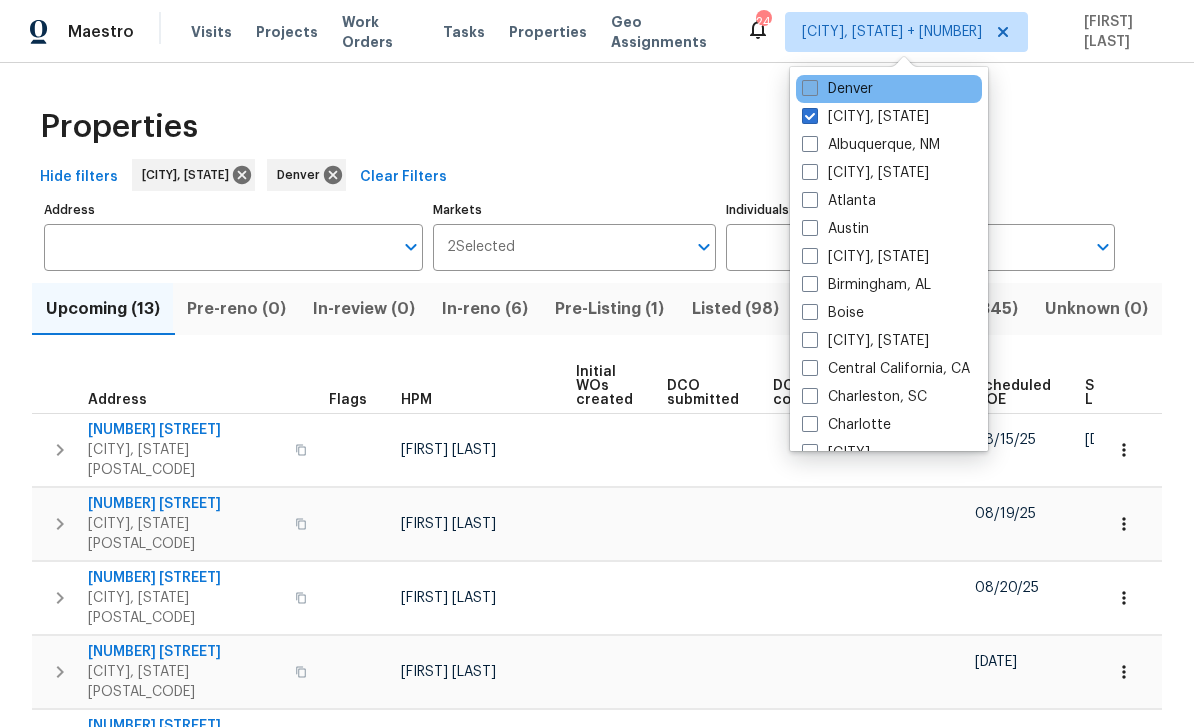 checkbox on "false" 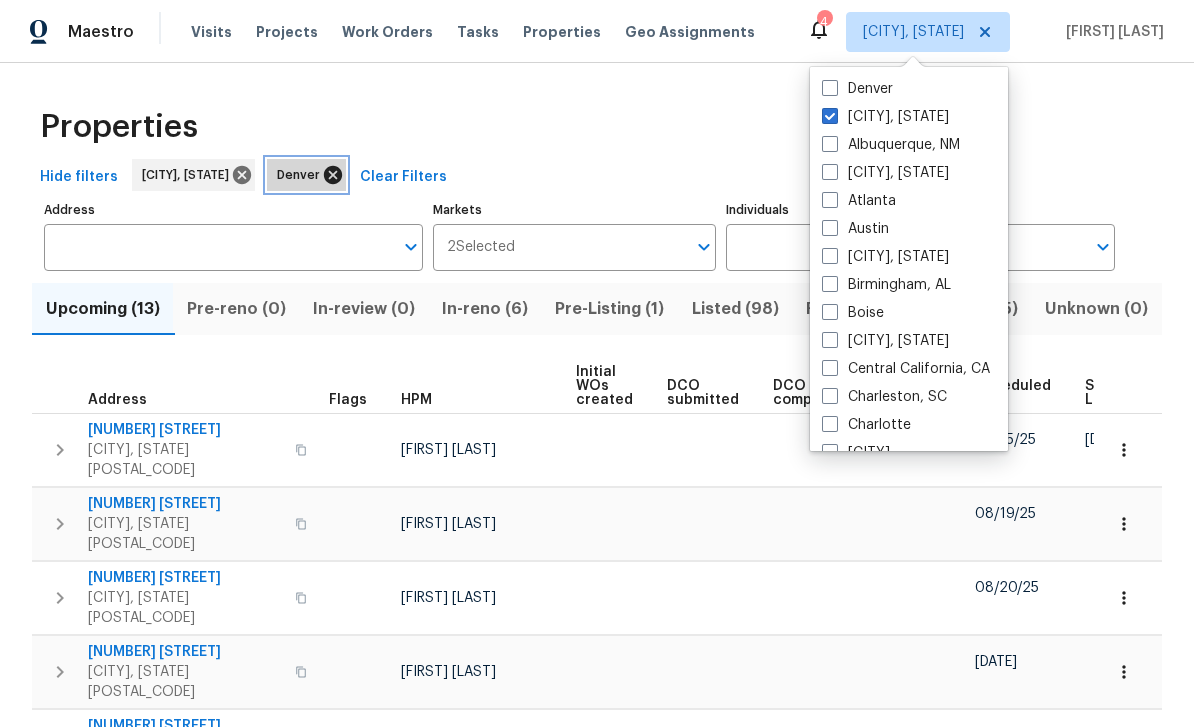 click 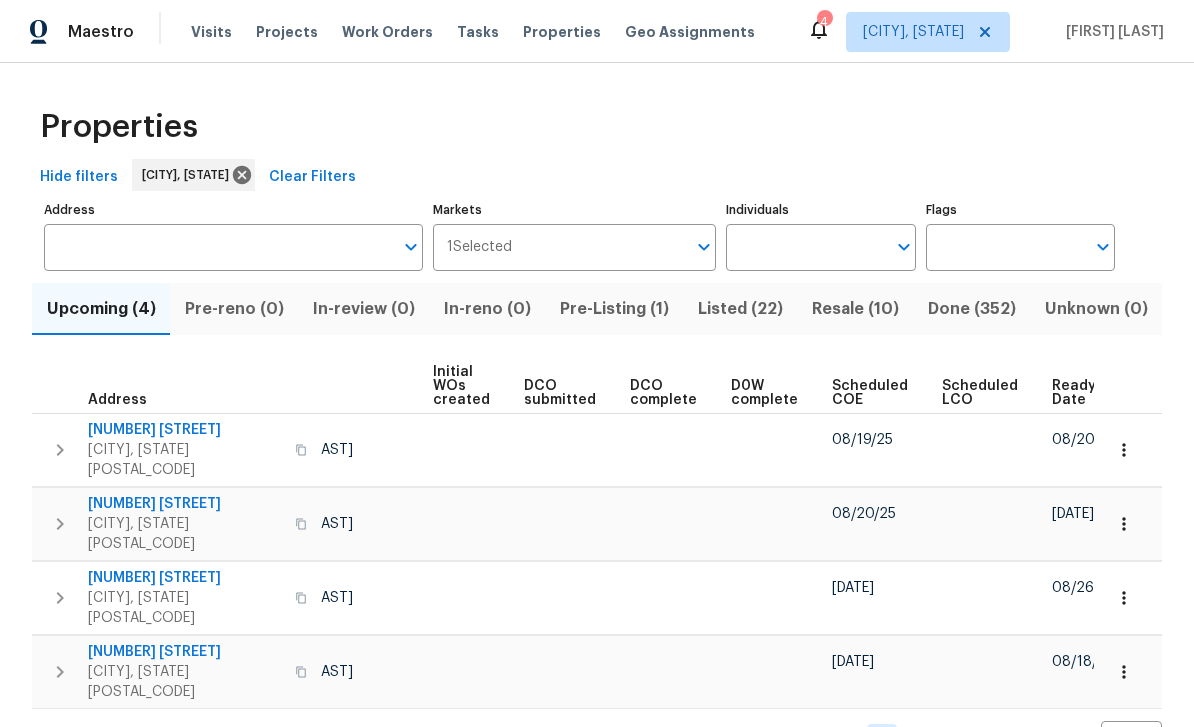 scroll, scrollTop: 0, scrollLeft: 142, axis: horizontal 